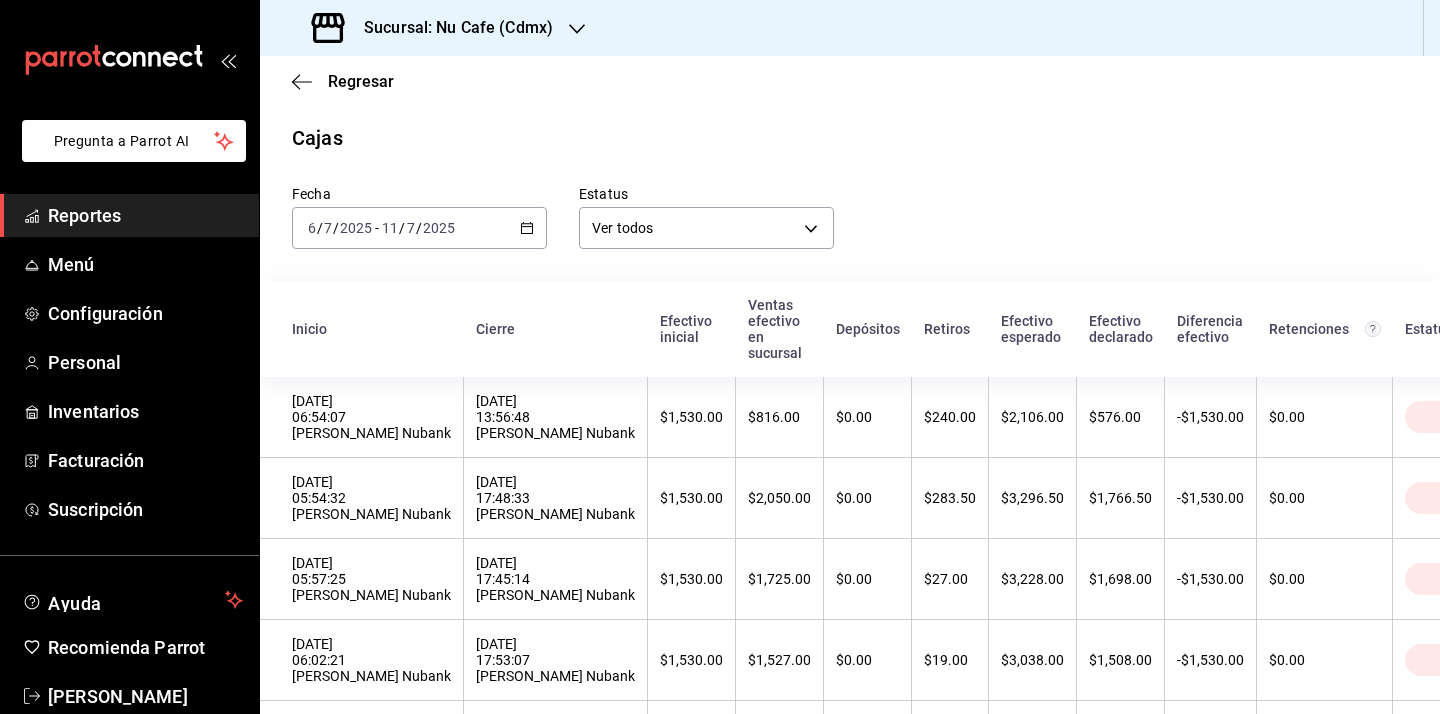 click on "Reportes" at bounding box center (145, 215) 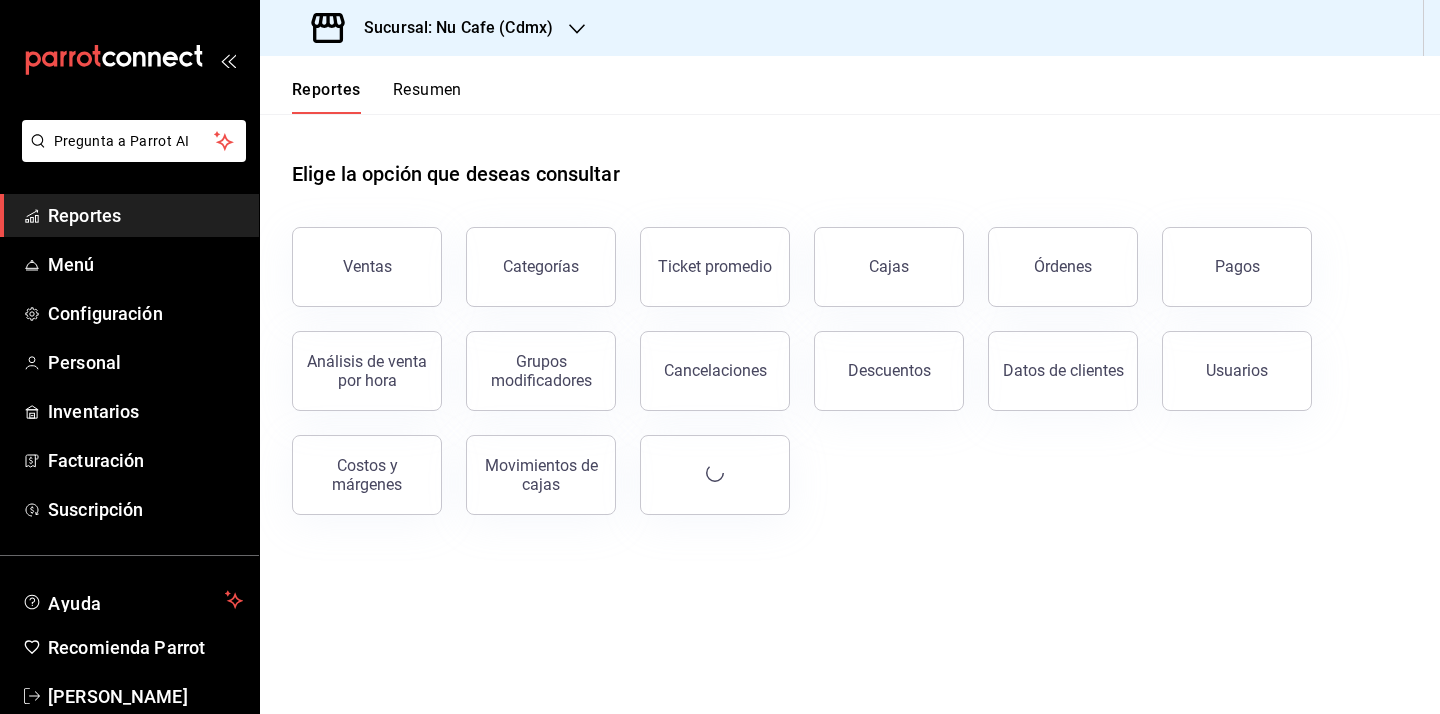 scroll, scrollTop: 0, scrollLeft: 0, axis: both 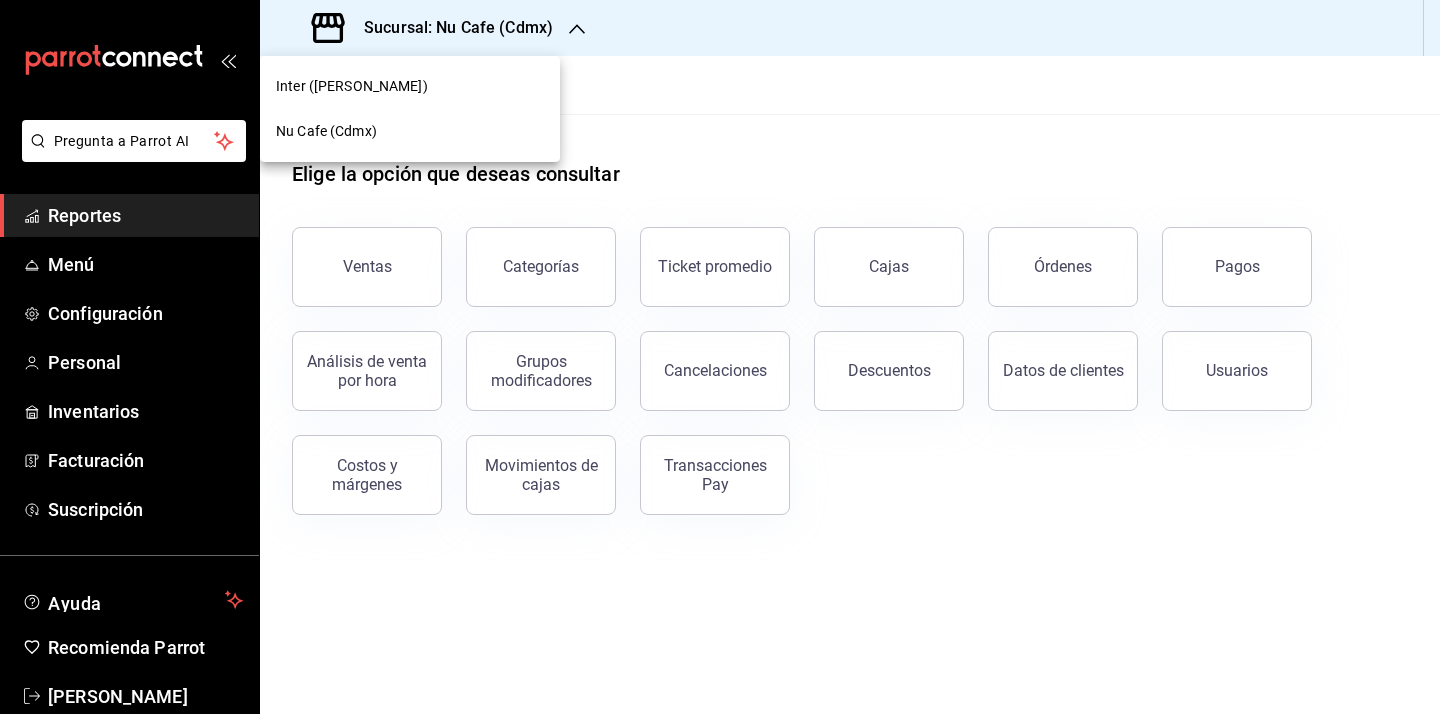click on "Inter ([PERSON_NAME])" at bounding box center [410, 86] 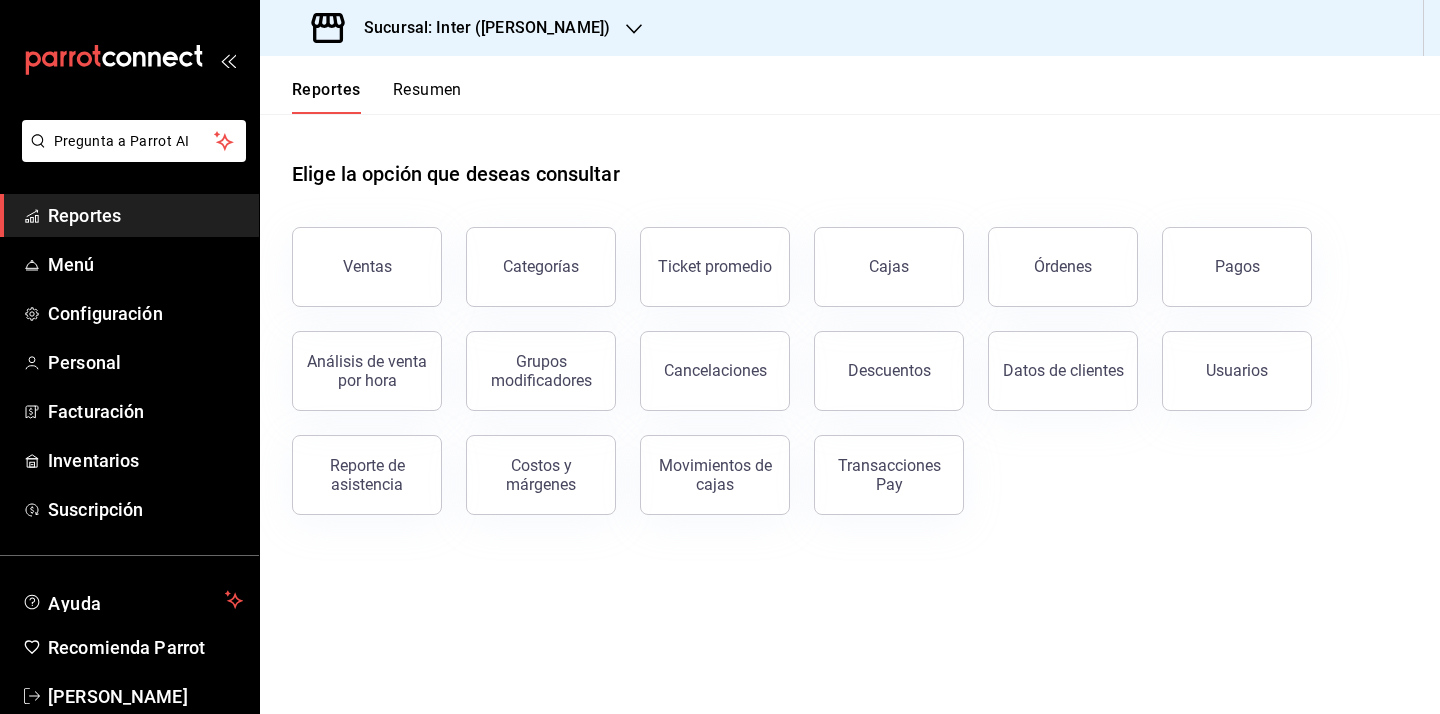 click on "Sucursal: Inter ([PERSON_NAME])" at bounding box center (479, 28) 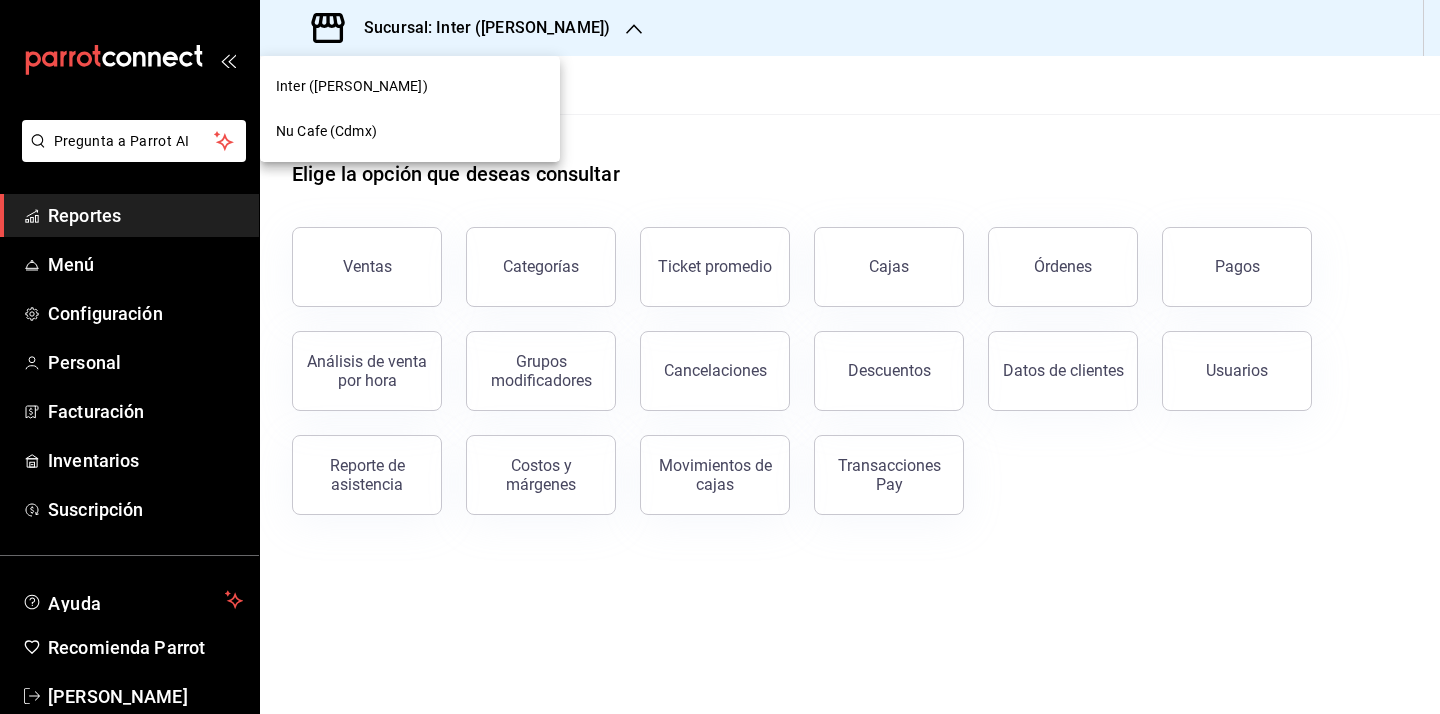 click at bounding box center (720, 357) 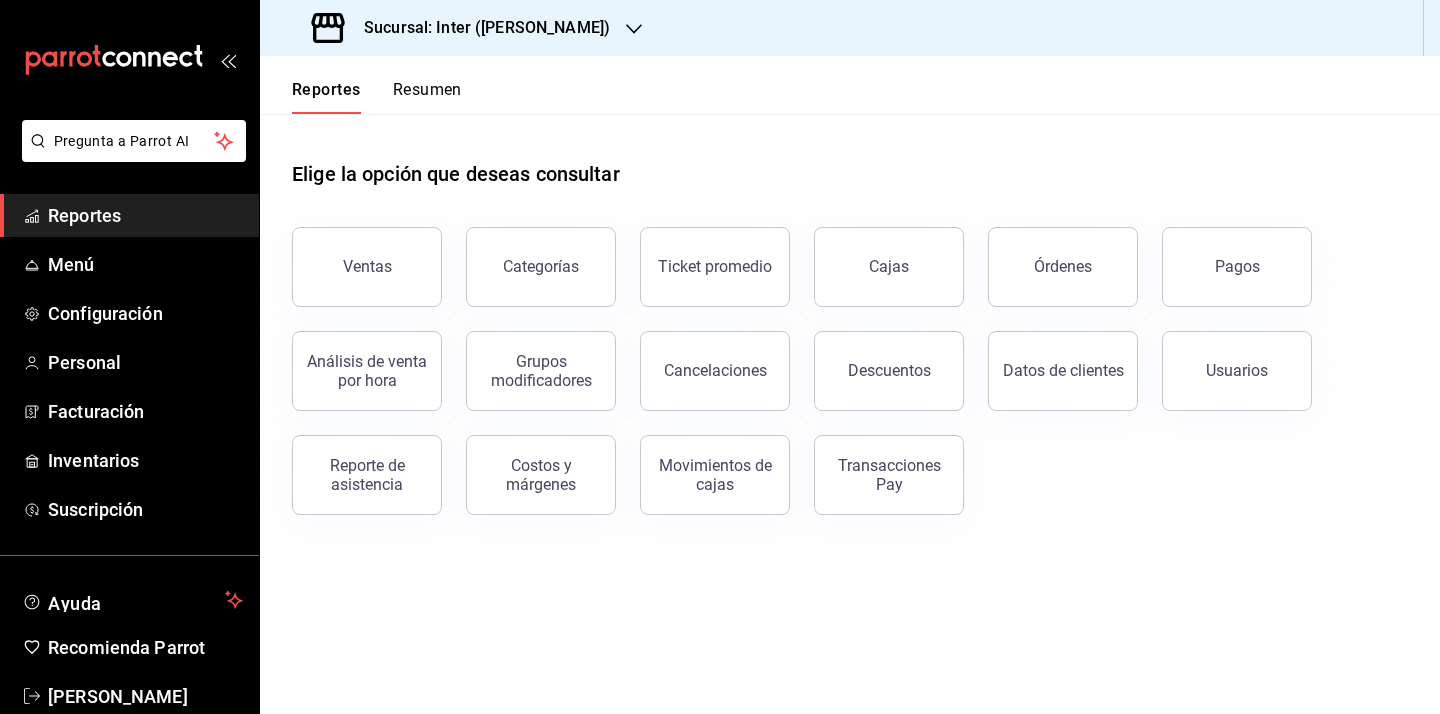 click on "Sucursal: Inter ([PERSON_NAME])" at bounding box center [479, 28] 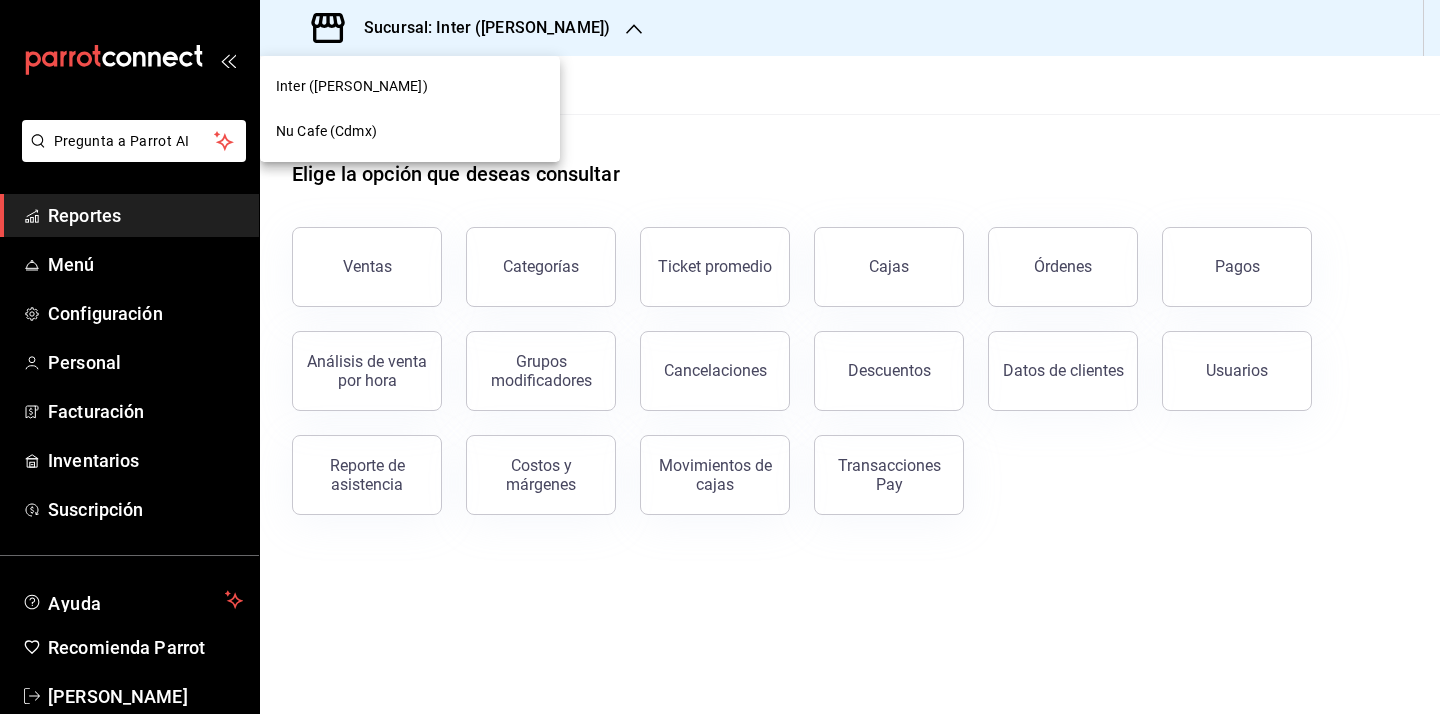 click on "Nu Cafe (Cdmx)" at bounding box center [410, 131] 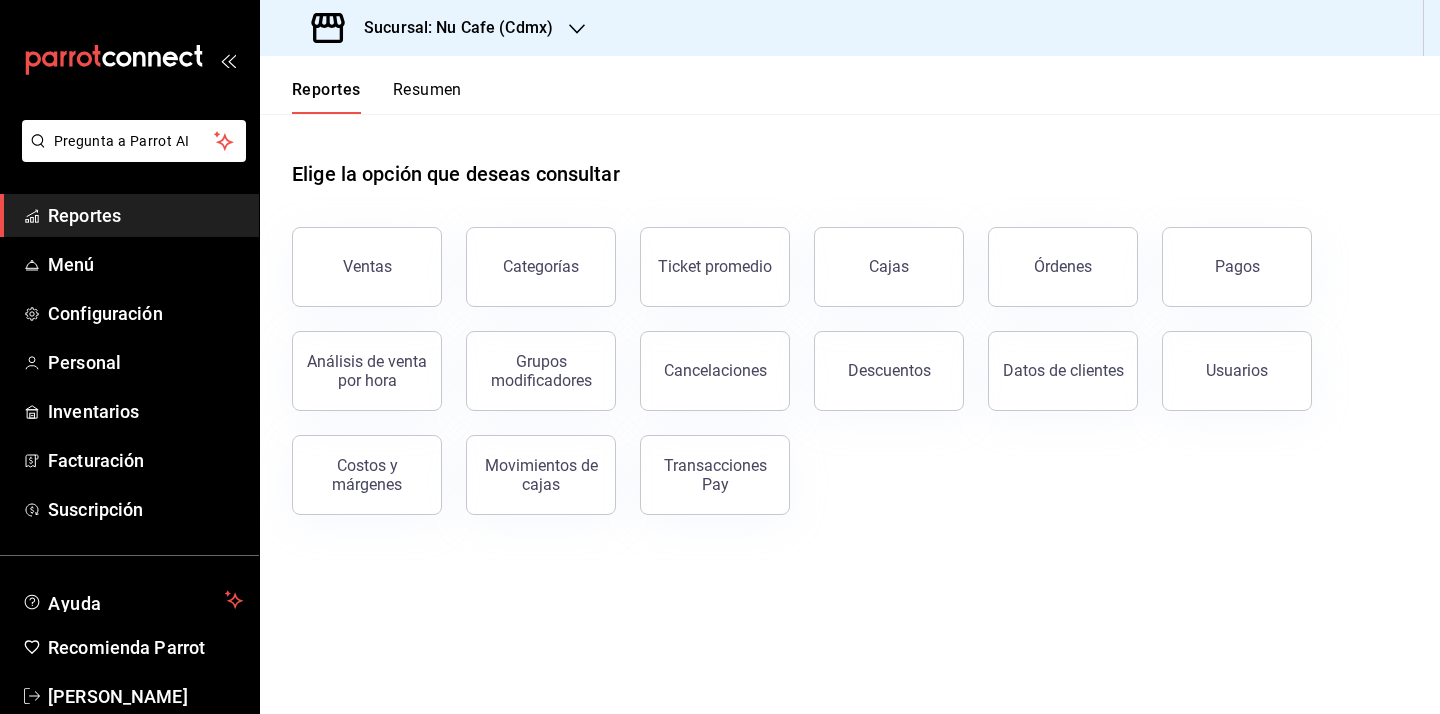 drag, startPoint x: 519, startPoint y: 121, endPoint x: 489, endPoint y: 98, distance: 37.802116 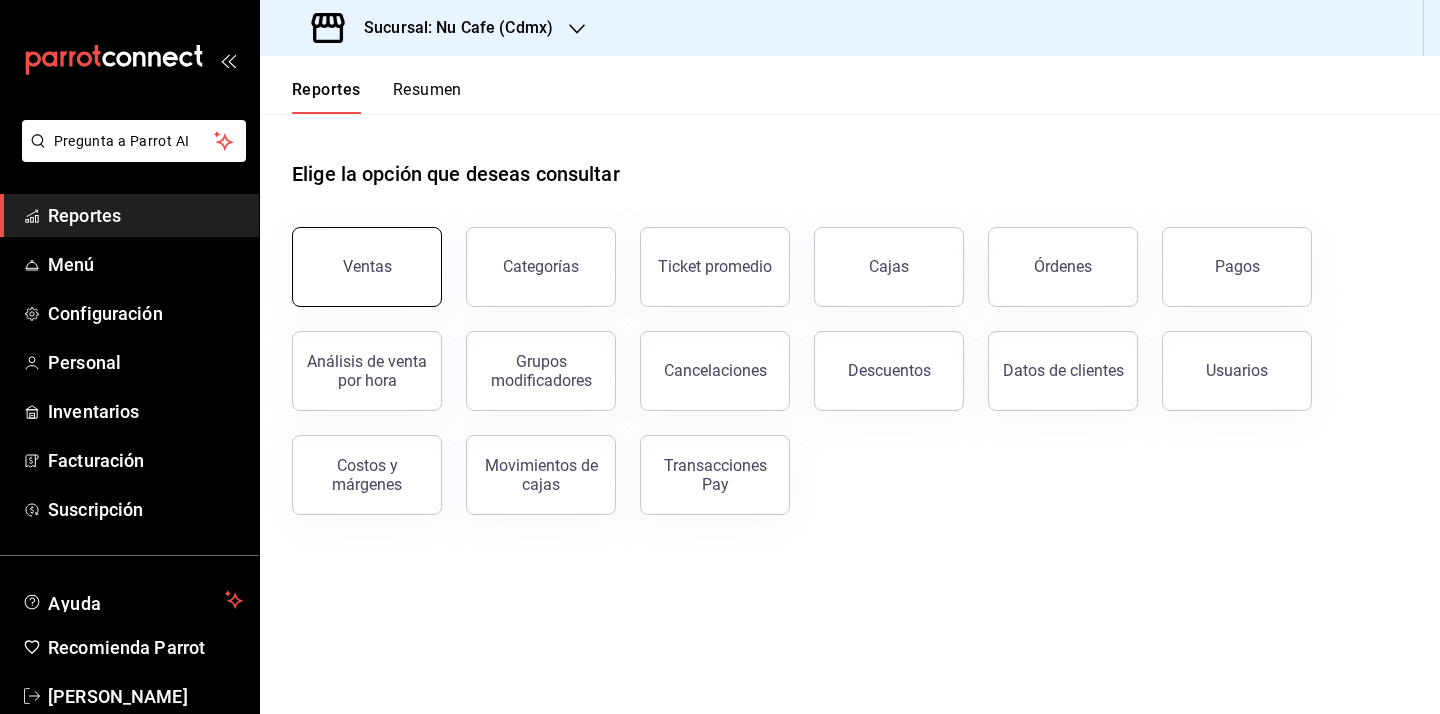 click on "Ventas" at bounding box center (367, 267) 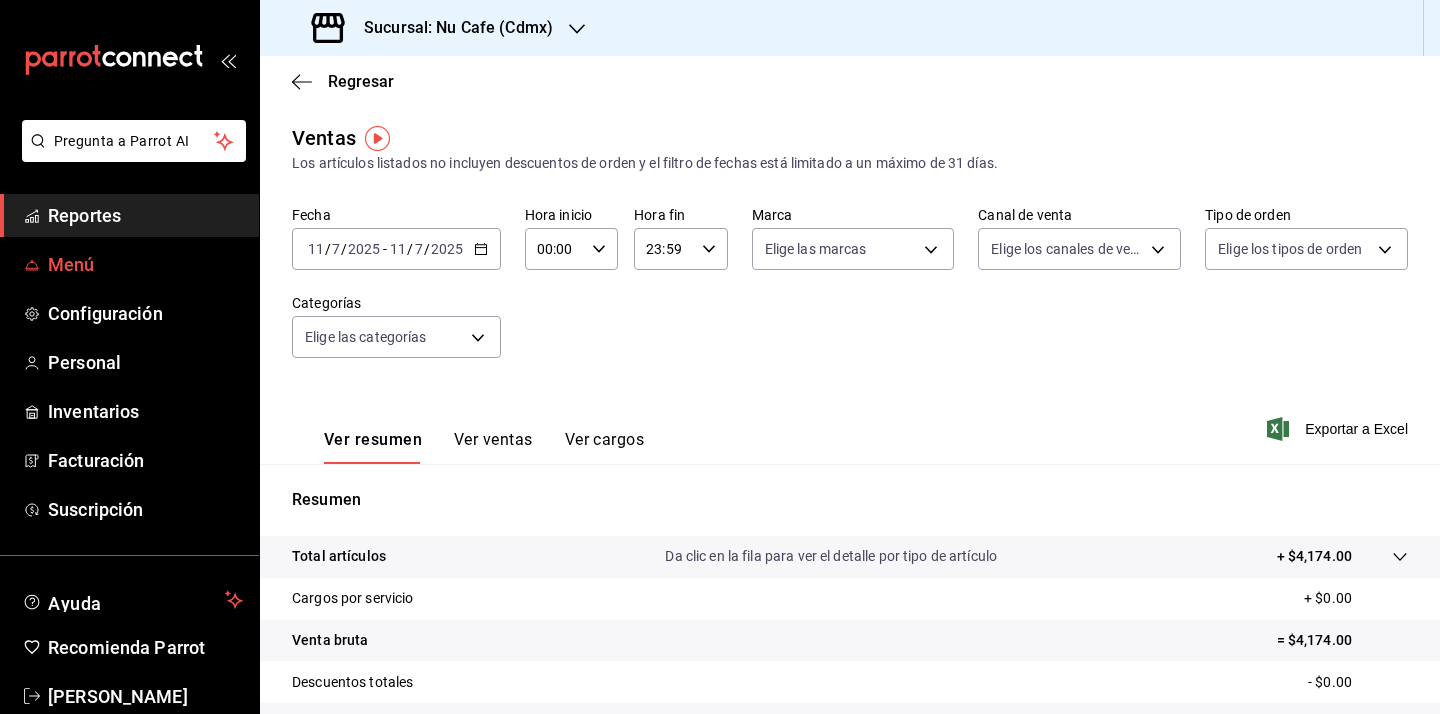 click on "Menú" at bounding box center (145, 264) 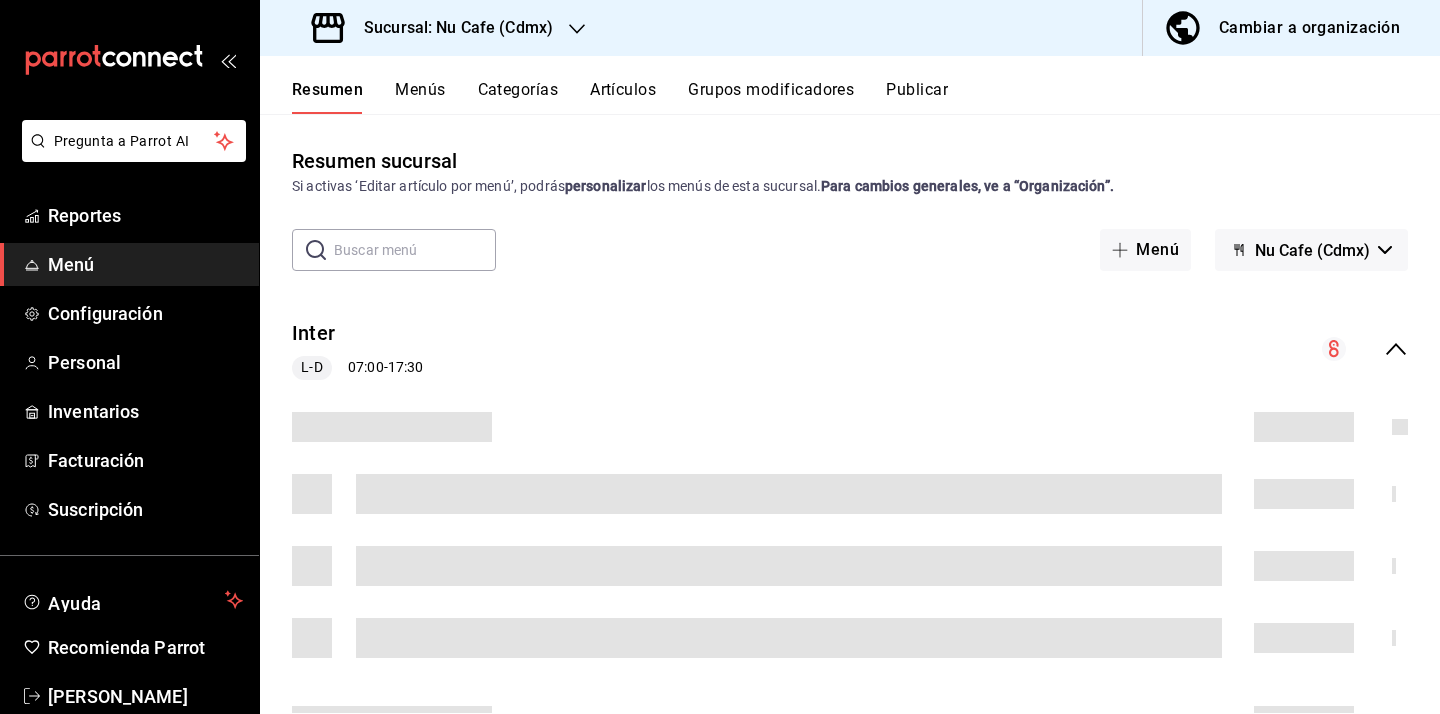 scroll, scrollTop: 0, scrollLeft: 0, axis: both 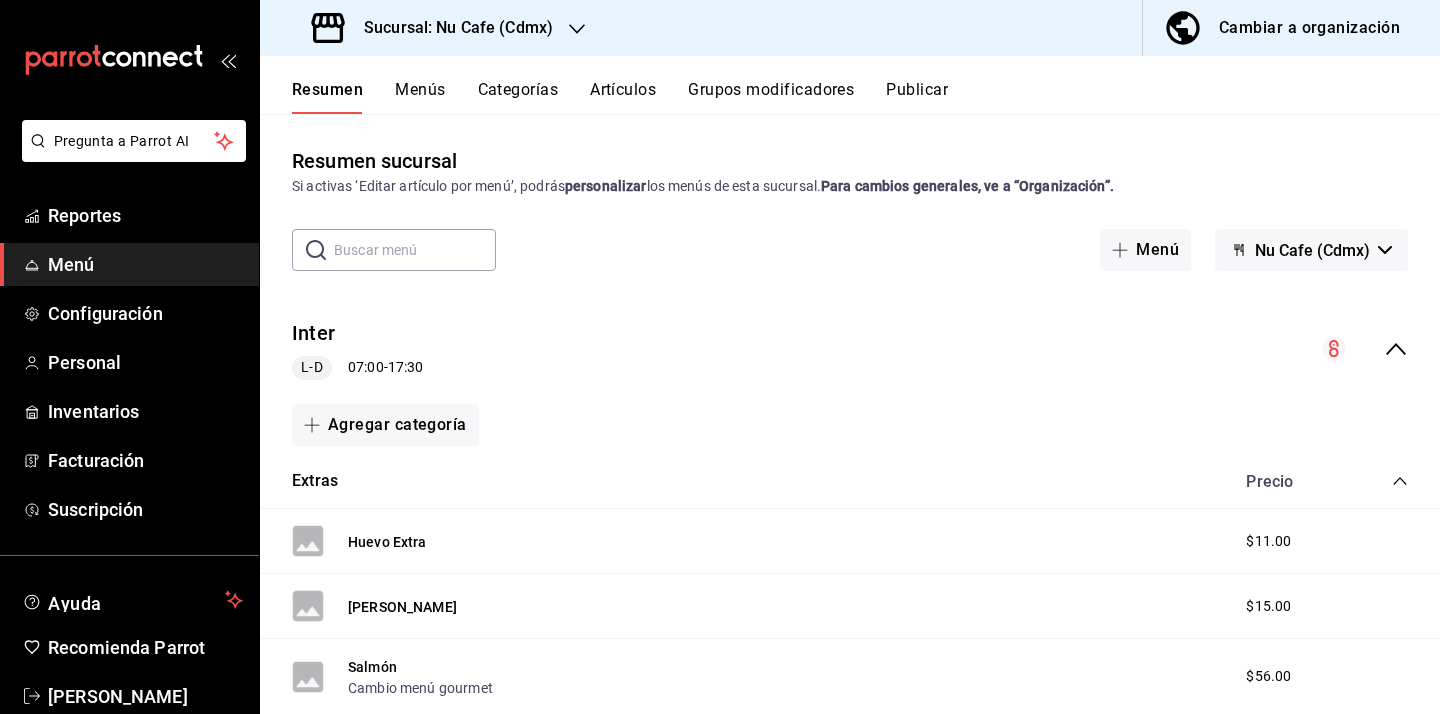 click on "Artículos" at bounding box center [623, 97] 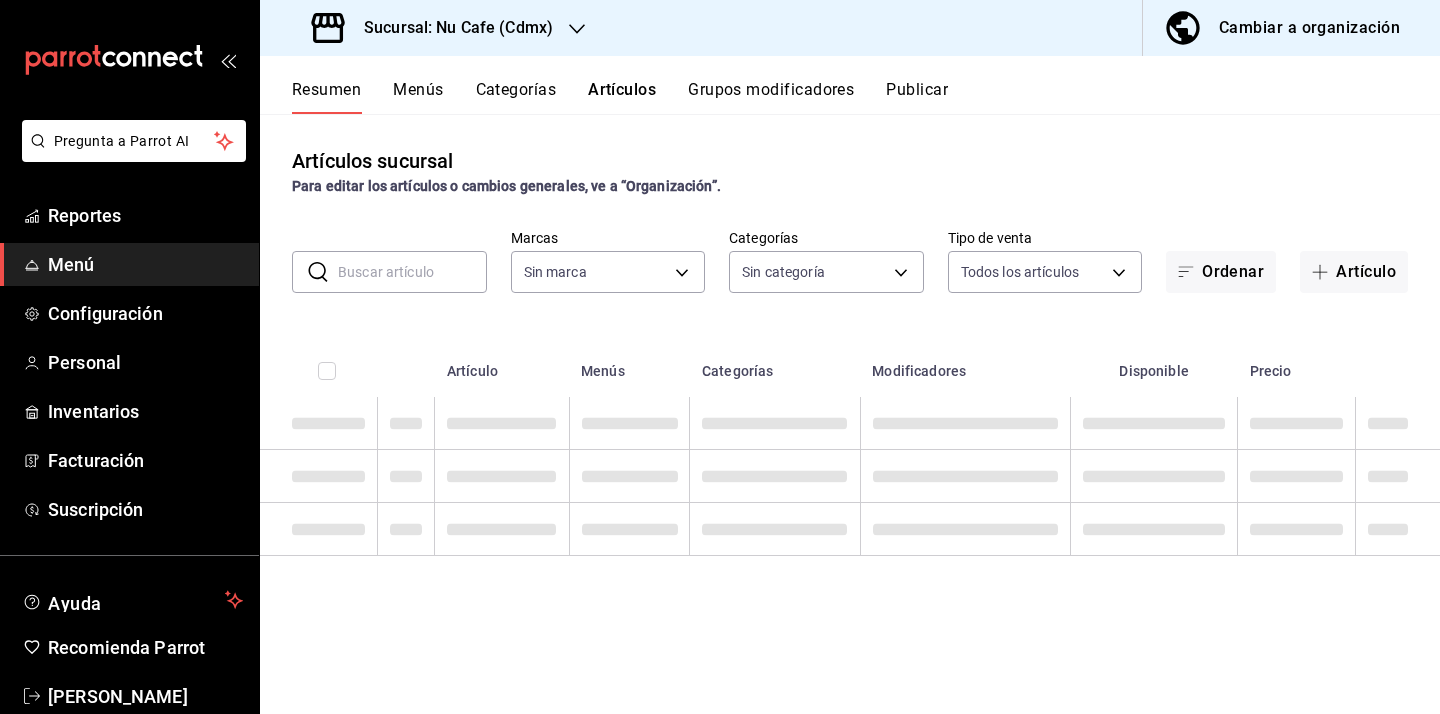 scroll, scrollTop: 2, scrollLeft: 0, axis: vertical 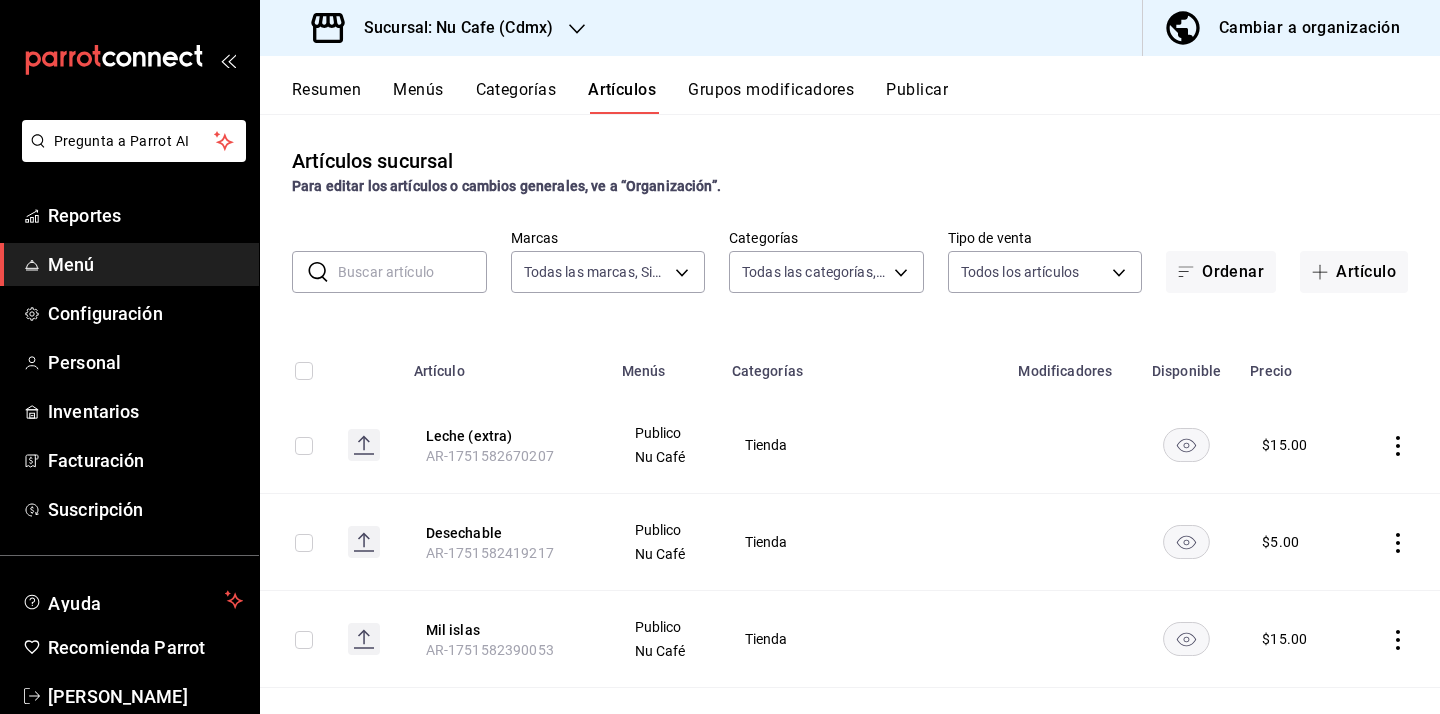type on "0eed2892-7b63-413a-8f7e-1edbe76bc373" 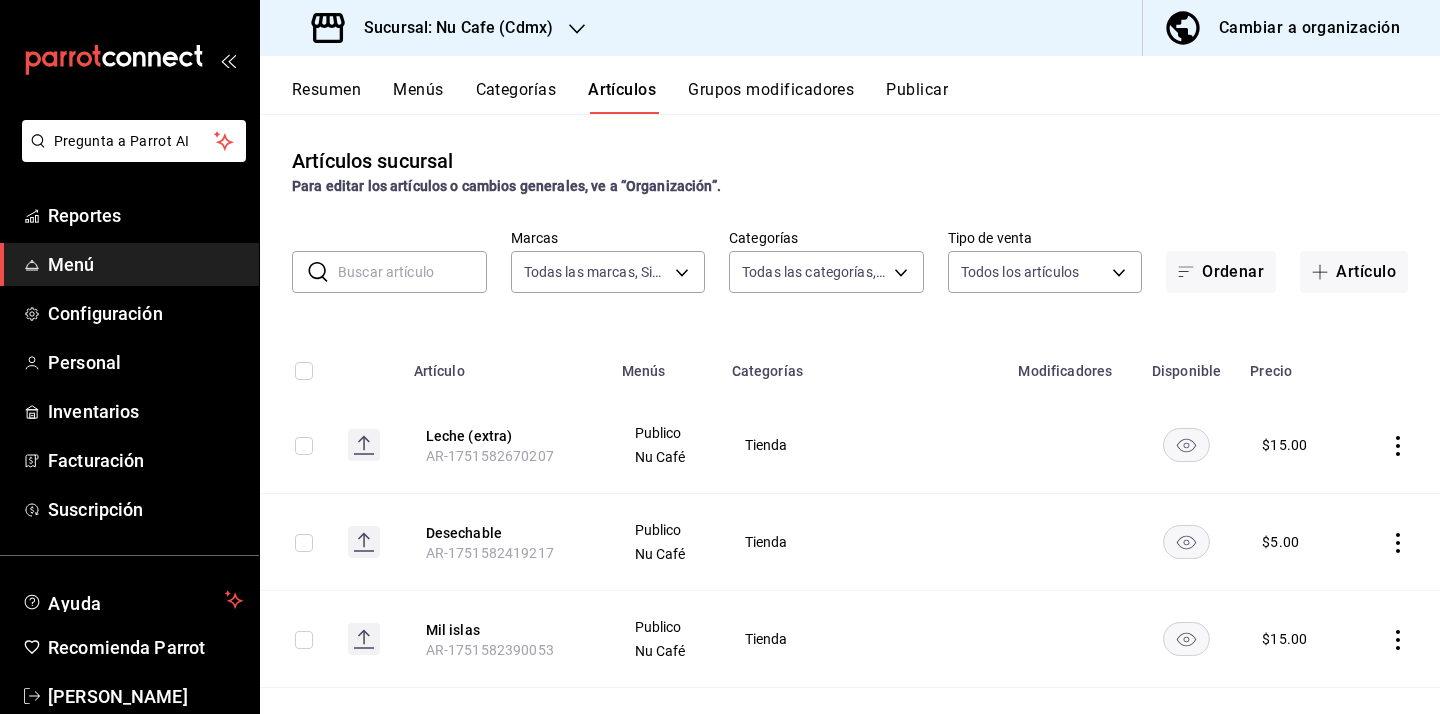 click at bounding box center [412, 272] 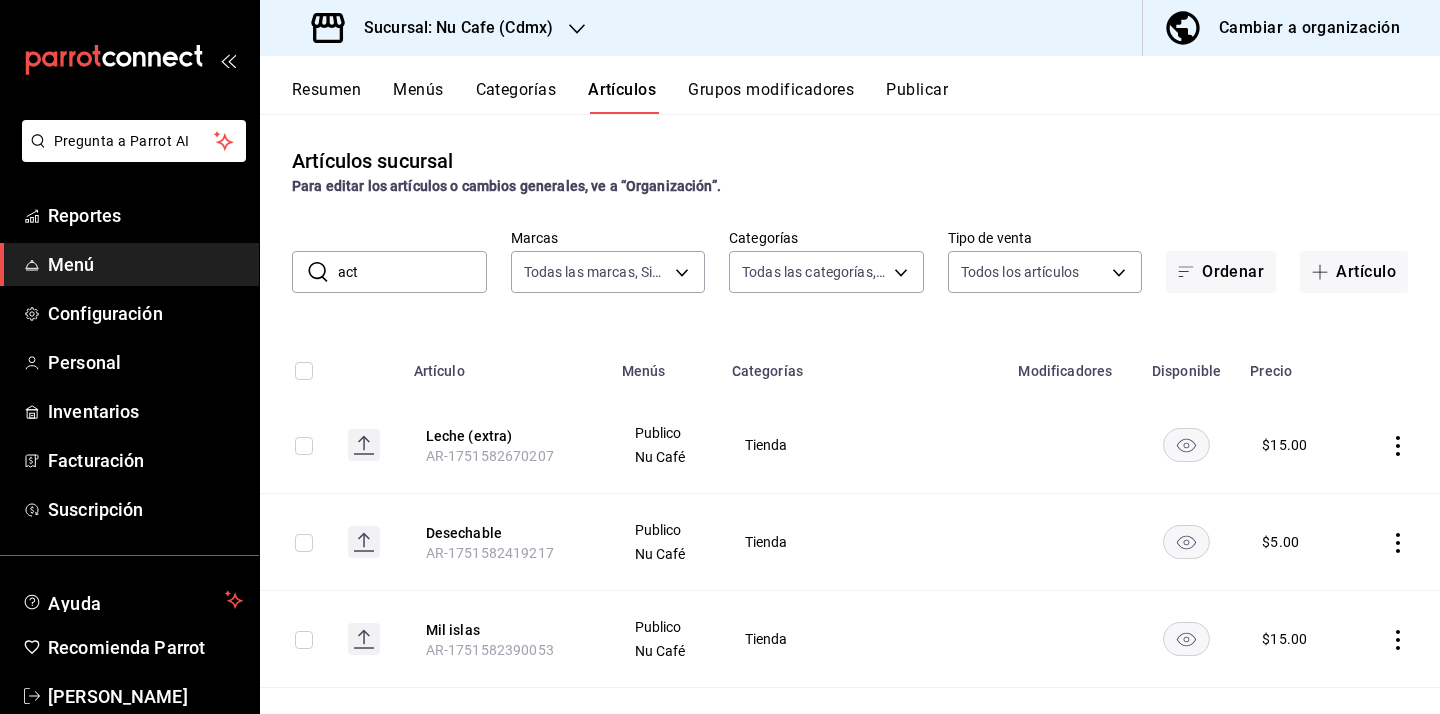 type on "acti" 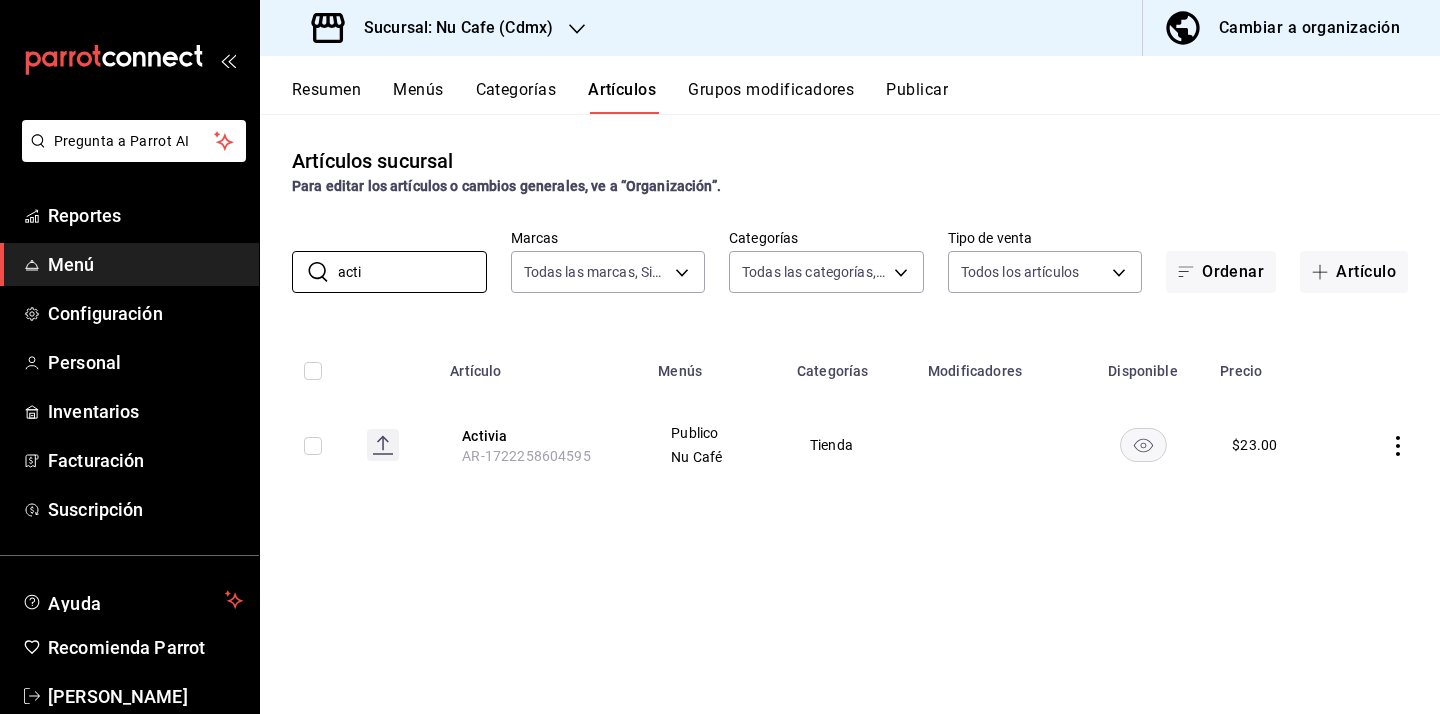 drag, startPoint x: 406, startPoint y: 276, endPoint x: 288, endPoint y: 276, distance: 118 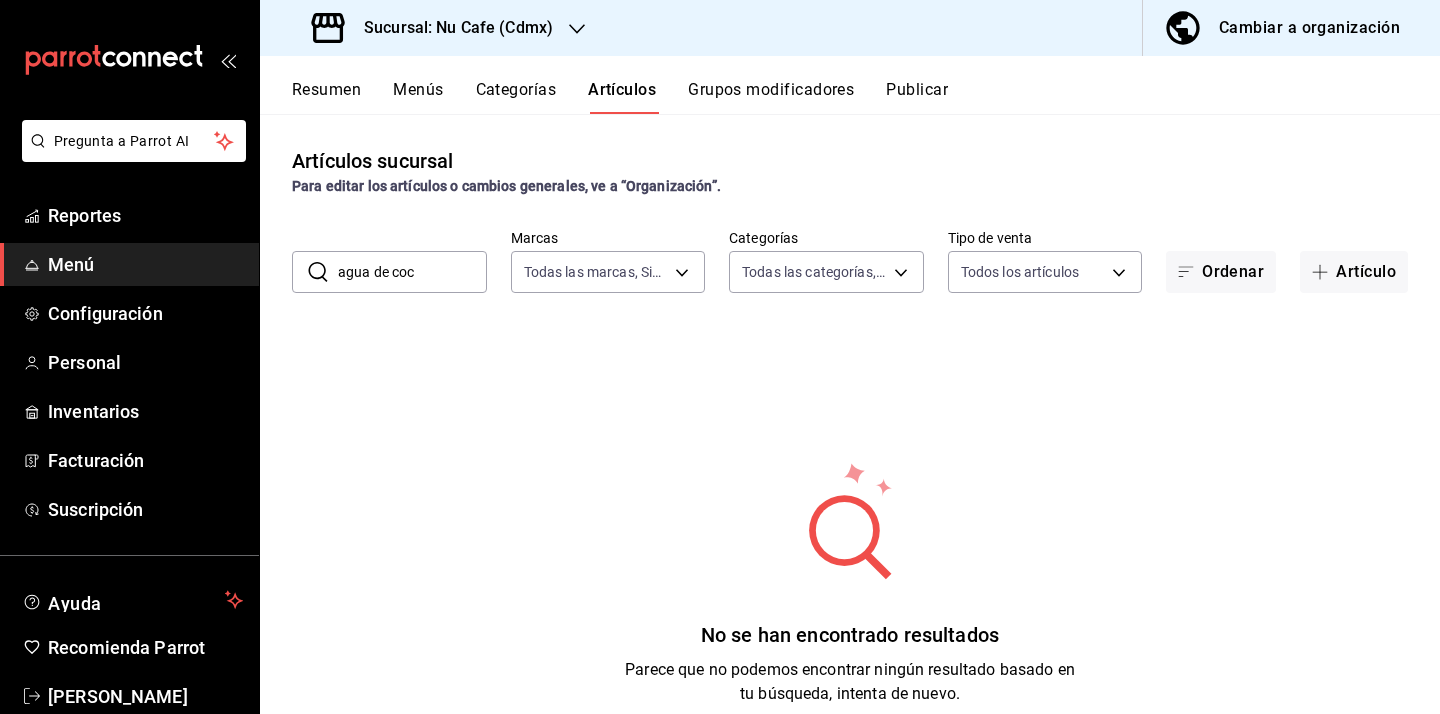 drag, startPoint x: 434, startPoint y: 272, endPoint x: 393, endPoint y: 272, distance: 41 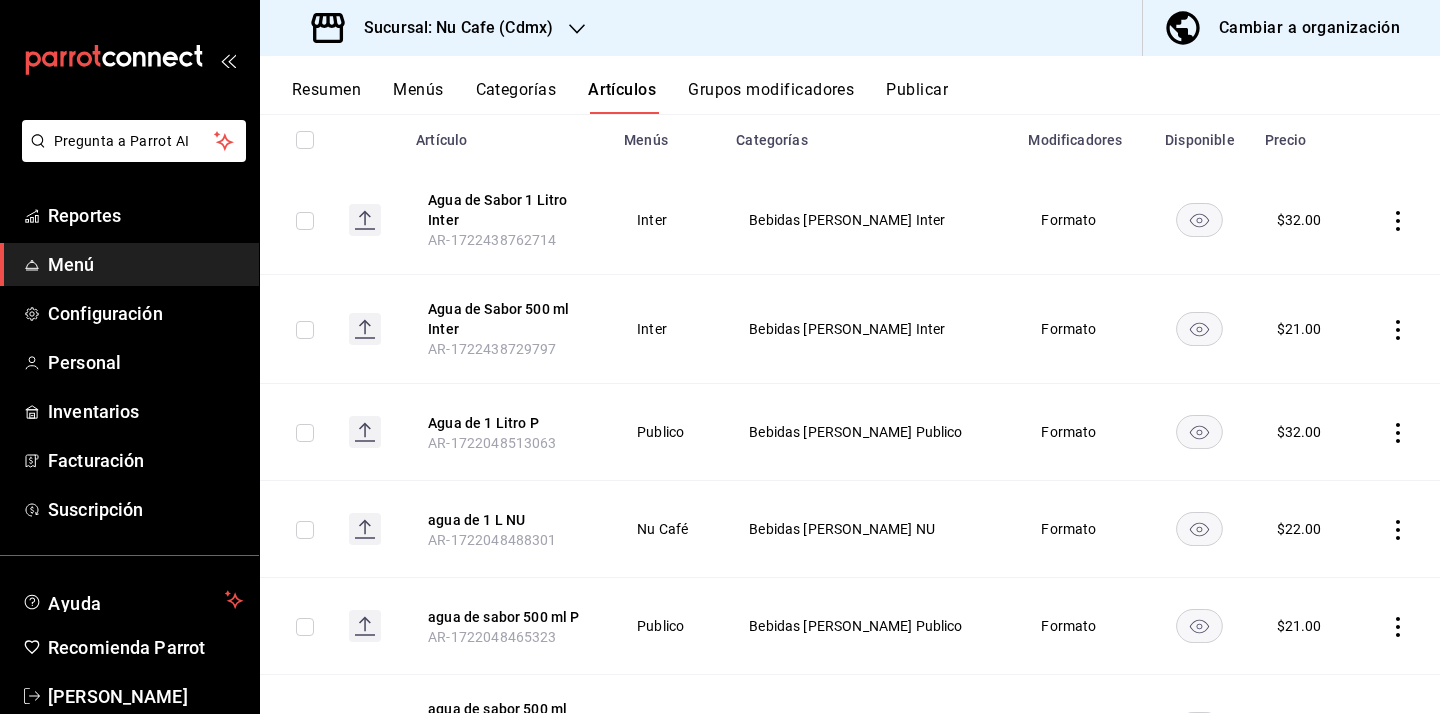 scroll, scrollTop: 230, scrollLeft: 0, axis: vertical 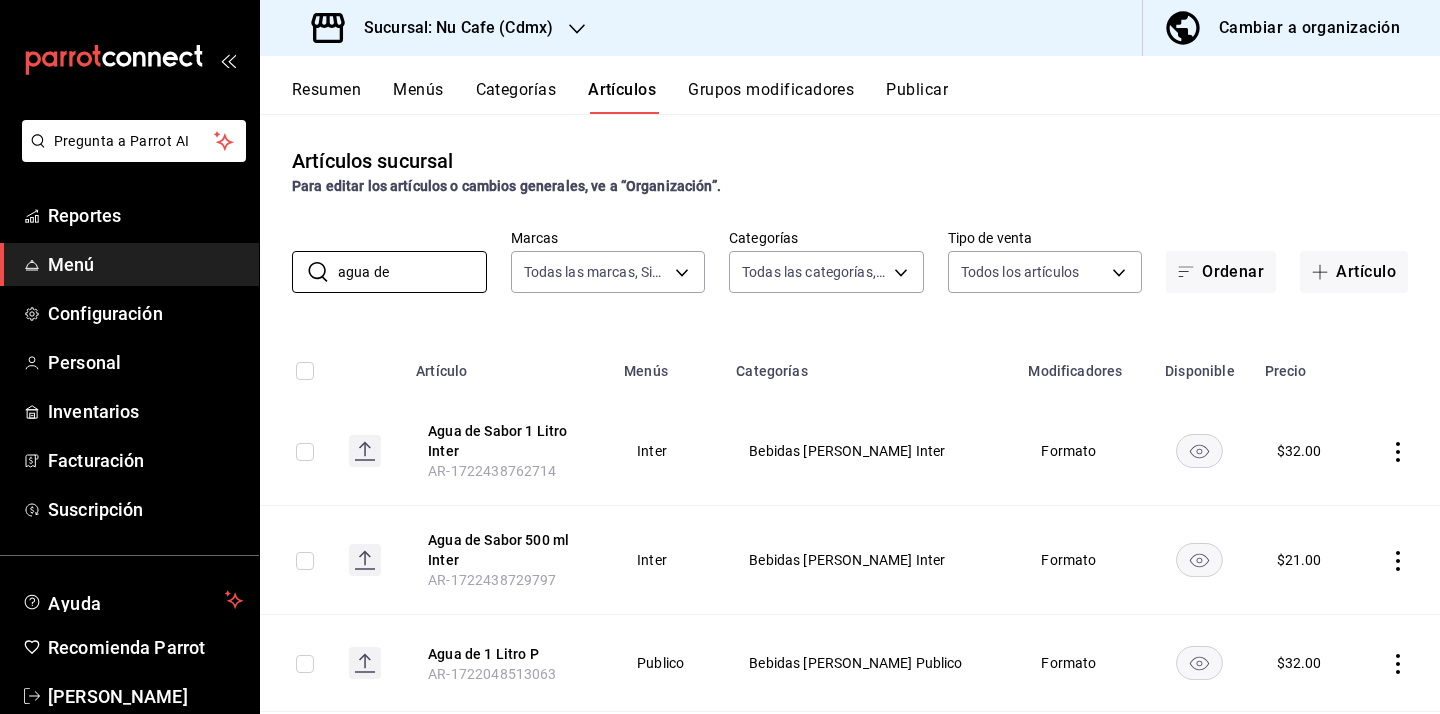 drag, startPoint x: 437, startPoint y: 274, endPoint x: 226, endPoint y: 271, distance: 211.02133 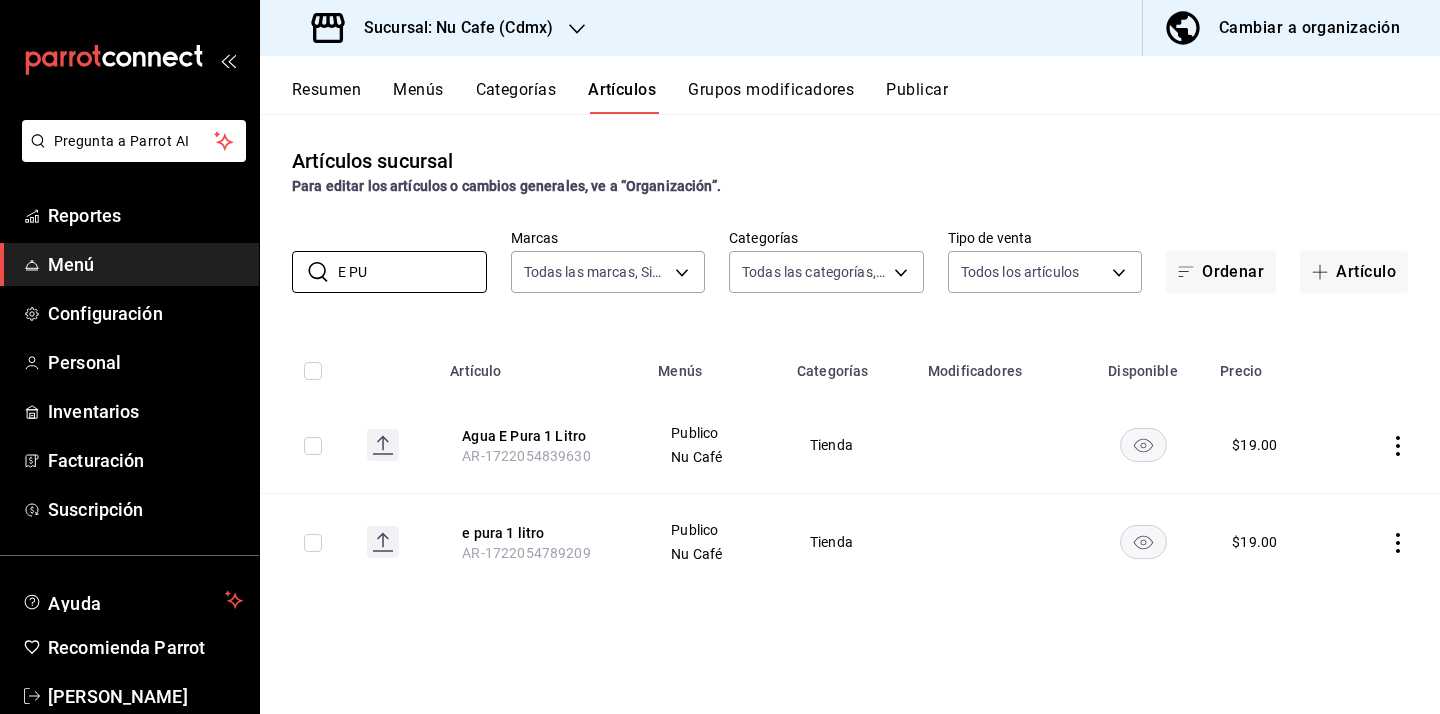 drag, startPoint x: 421, startPoint y: 278, endPoint x: 287, endPoint y: 275, distance: 134.03358 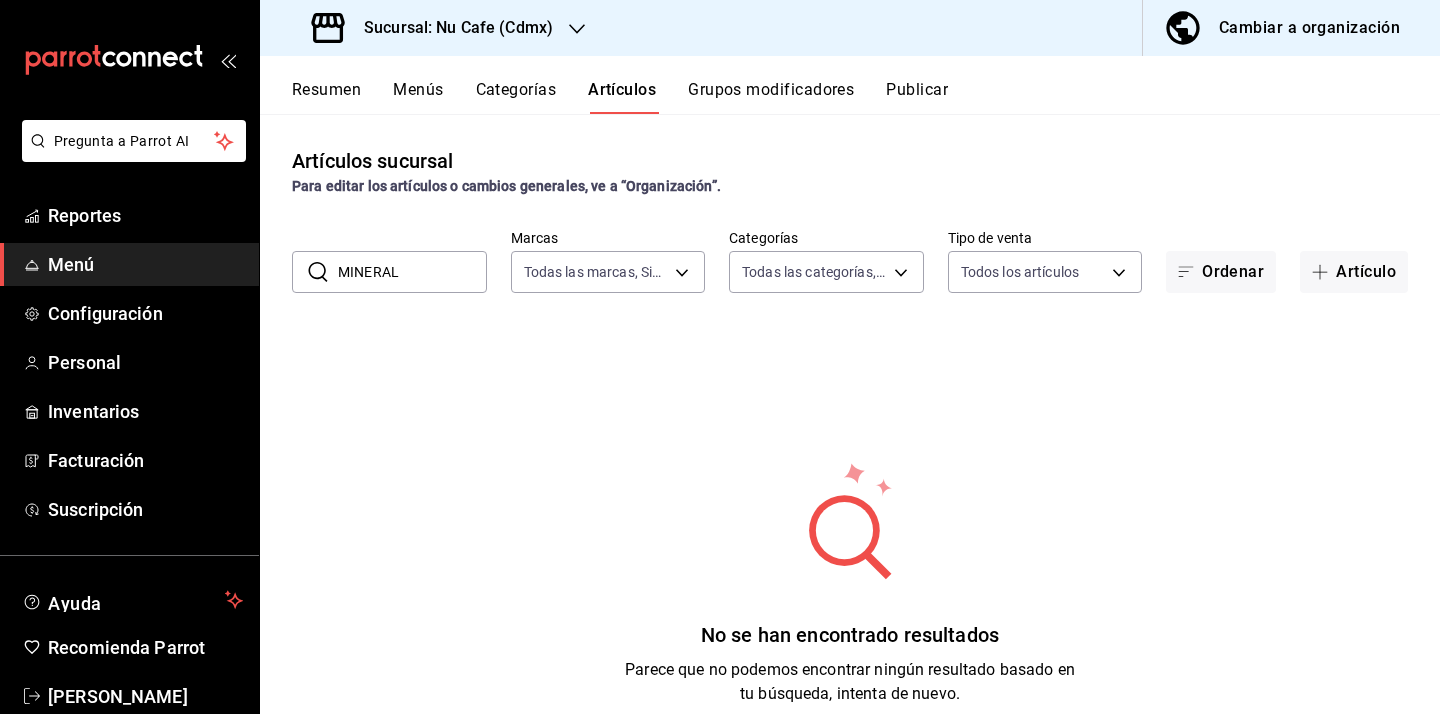 drag, startPoint x: 425, startPoint y: 263, endPoint x: 293, endPoint y: 261, distance: 132.01515 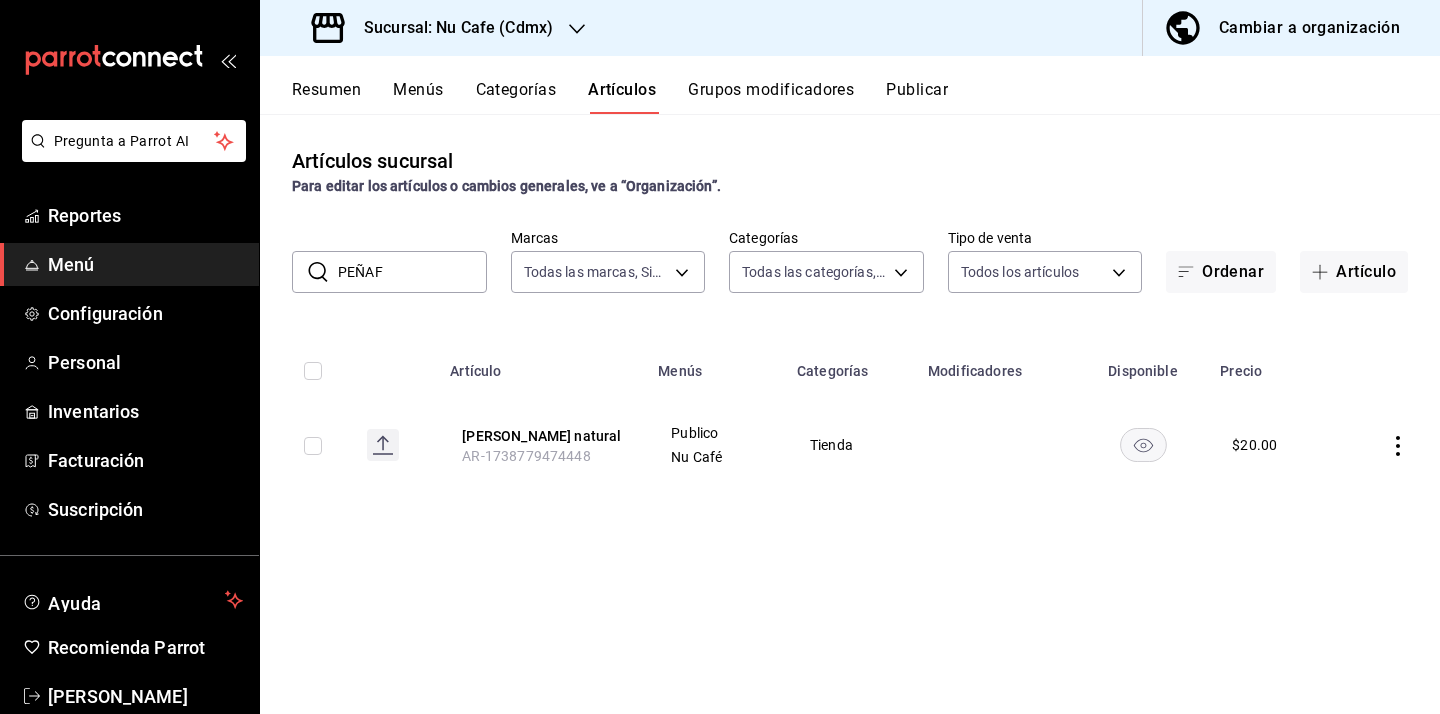 click on "Artículos sucursal Para editar los artículos o cambios generales, ve a “Organización”. ​ PEÑAF ​ Marcas Todas las marcas, Sin marca 0eed2892-7b63-413a-8f7e-1edbe76bc373 Categorías Todas las categorías, Sin categoría Tipo de venta Todos los artículos ALL Ordenar Artículo Artículo Menús Categorías Modificadores Disponible Precio [PERSON_NAME] natural AR-1738779474448 Publico Nu Café Tienda $ 20.00" at bounding box center (850, 413) 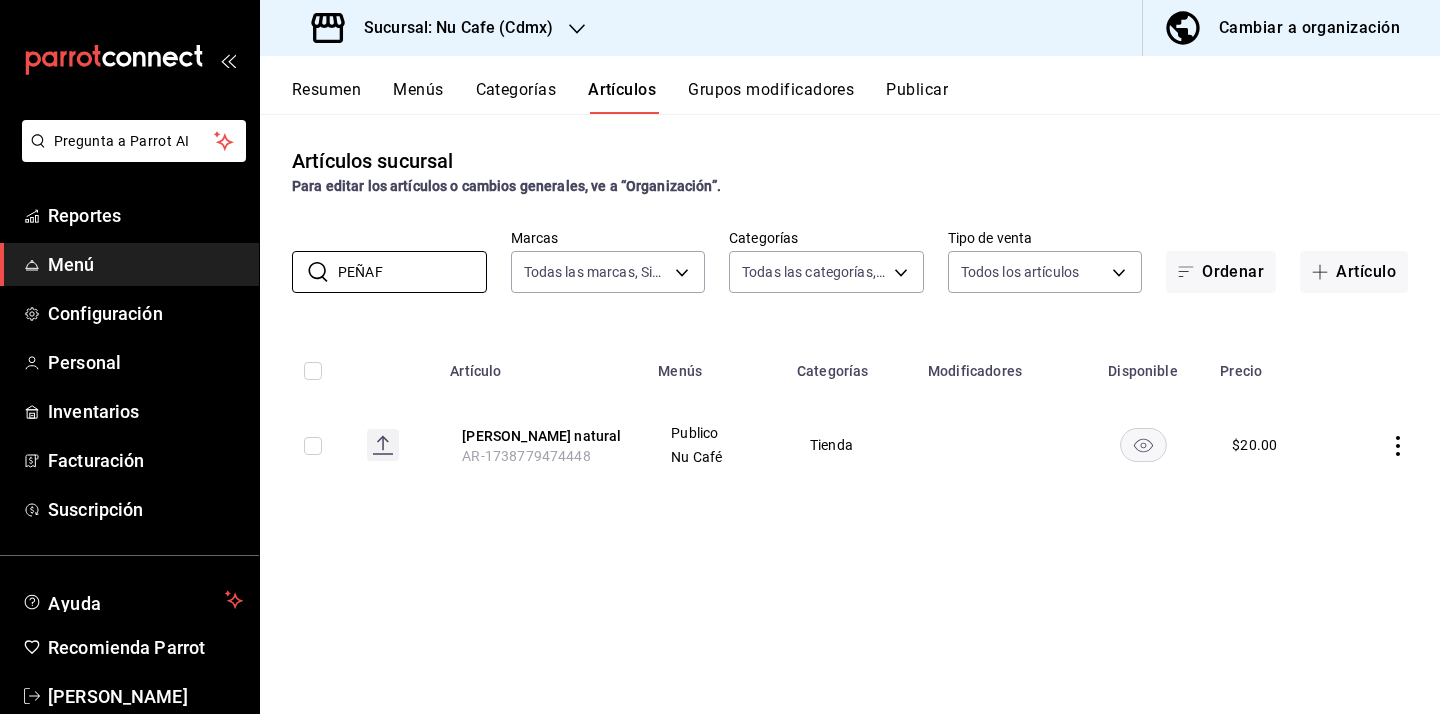 drag, startPoint x: 443, startPoint y: 274, endPoint x: 251, endPoint y: 268, distance: 192.09373 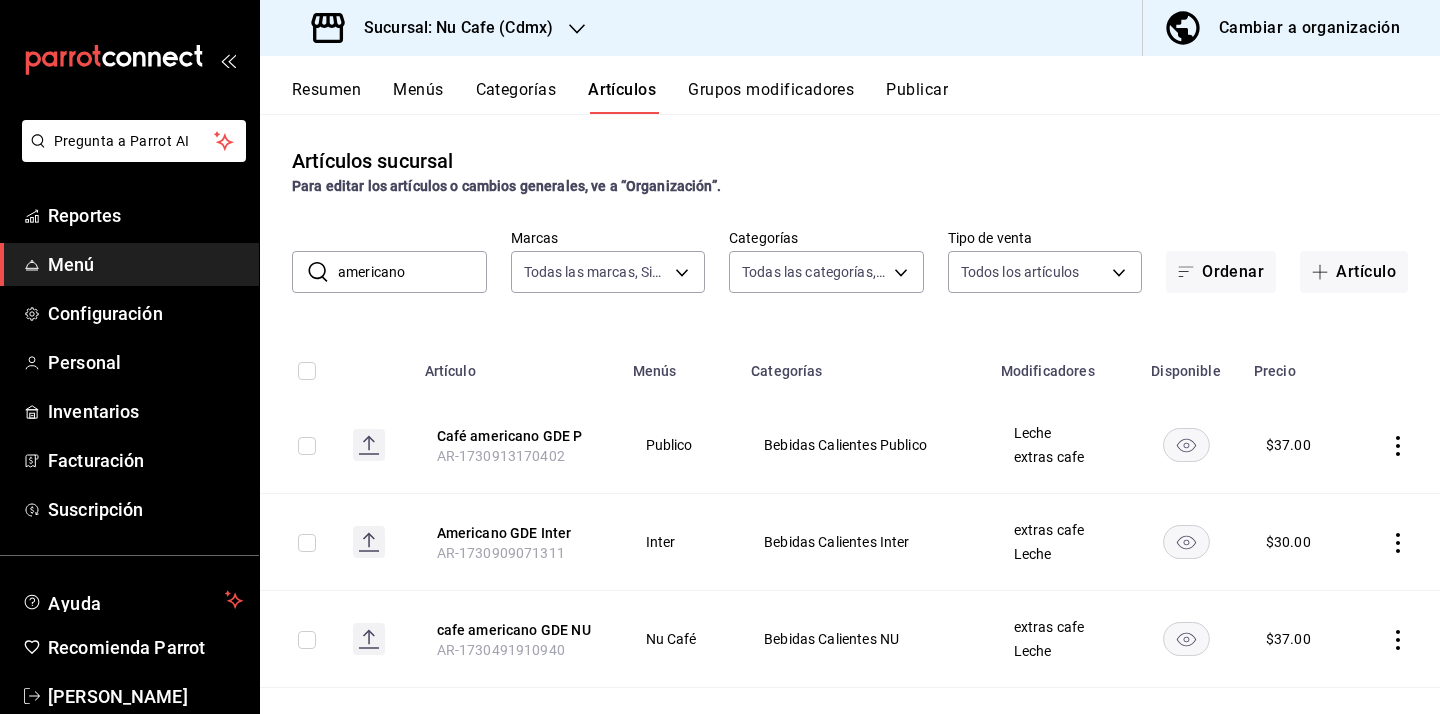 click on "Artículos sucursal Para editar los artículos o cambios generales, ve a “Organización”. ​ americano ​ Marcas Todas las marcas, Sin marca 0eed2892-7b63-413a-8f7e-1edbe76bc373 Categorías Todas las categorías, Sin categoría Tipo de venta Todos los artículos ALL Ordenar Artículo Artículo Menús Categorías Modificadores Disponible Precio Café americano GDE P AR-1730913170402 Publico Bebidas Calientes Publico Leche extras cafe $ 37.00 Americano GDE Inter AR-1730909071311 Inter Bebidas Calientes Inter extras cafe Leche $ 30.00 cafe americano GDE NU AR-1730491910940 Nu Café Bebidas Calientes NU extras cafe Leche $ 37.00 Americano MED Inter AR-1722439098740 Inter Bebidas Calientes Inter Leche extras cafe $ 26.00 Americano CH Inter AR-1722439061395 Inter Bebidas Calientes Inter extras cafe Leche $ 21.00 Cafe americano MED P AR-1722047037830 Publico Bebidas Calientes Publico Leche extras cafe $ 32.00 cafe americano MED NU AR-1722047001288 Nu Café Bebidas Calientes NU extras cafe Leche $ 27.00 Publico" at bounding box center [850, 413] 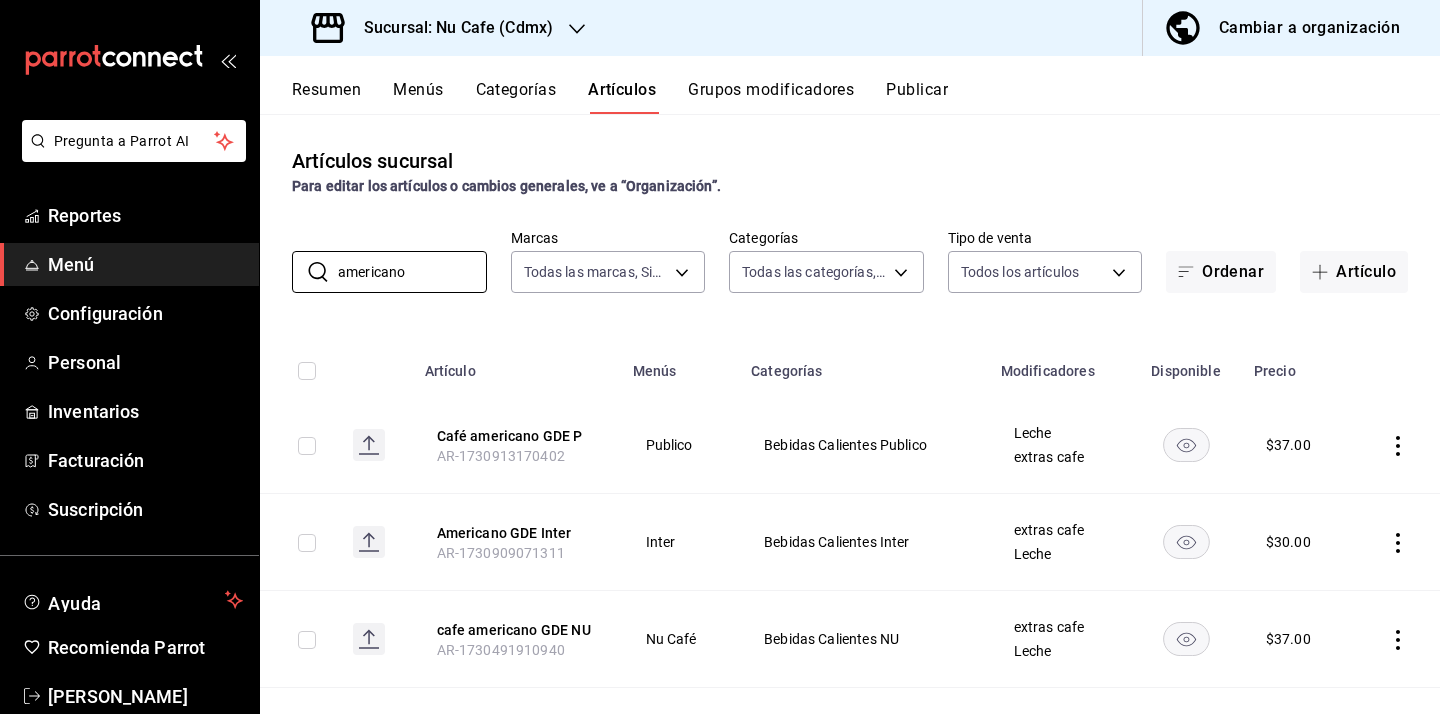 drag, startPoint x: 423, startPoint y: 276, endPoint x: 226, endPoint y: 275, distance: 197.00253 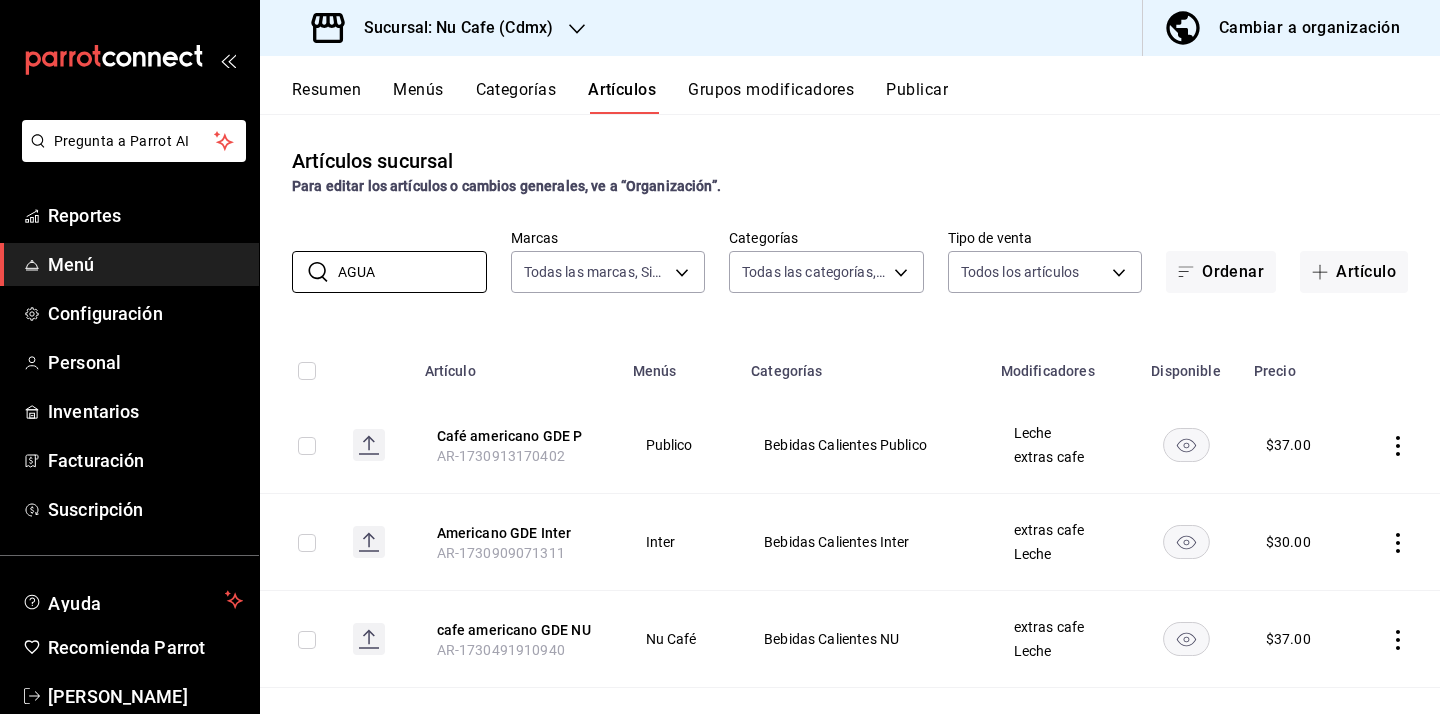 type on "AGUA" 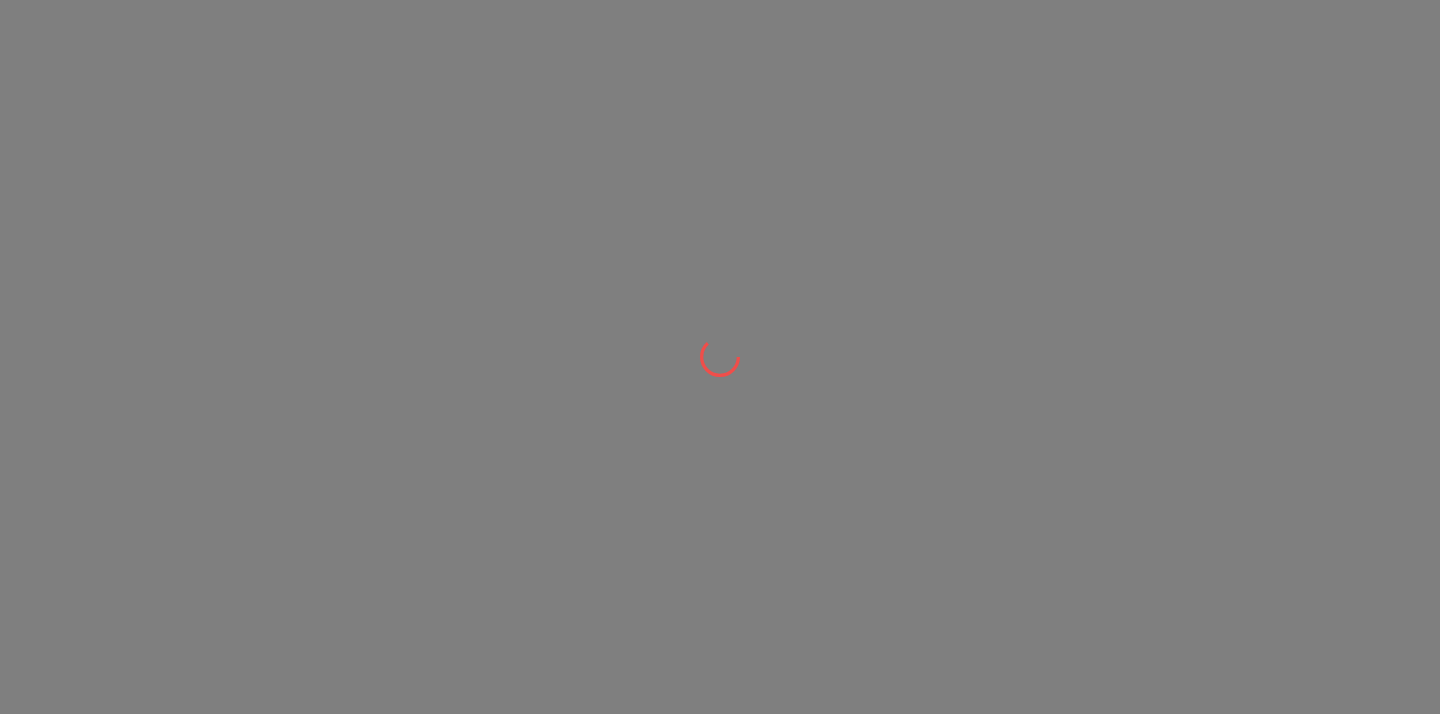 scroll, scrollTop: 0, scrollLeft: 0, axis: both 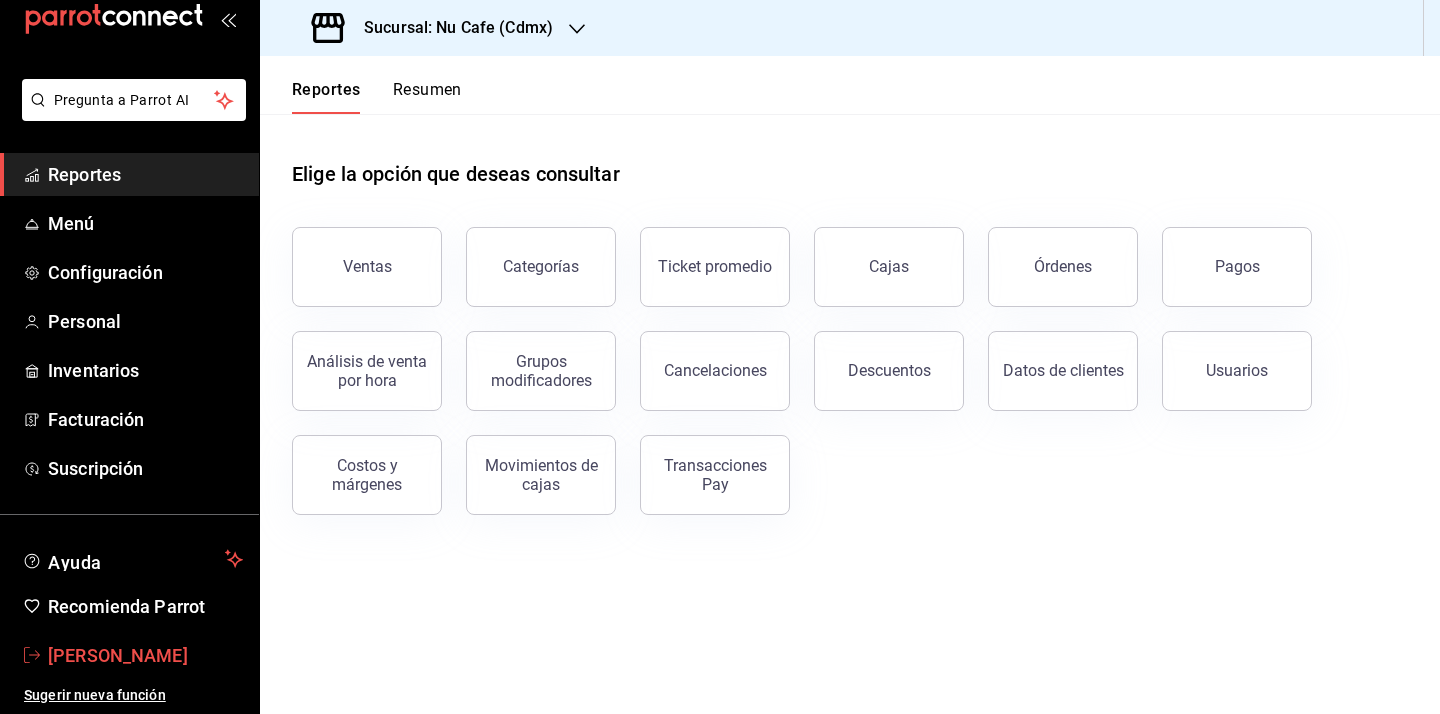 click on "Valeria Luna" at bounding box center [145, 655] 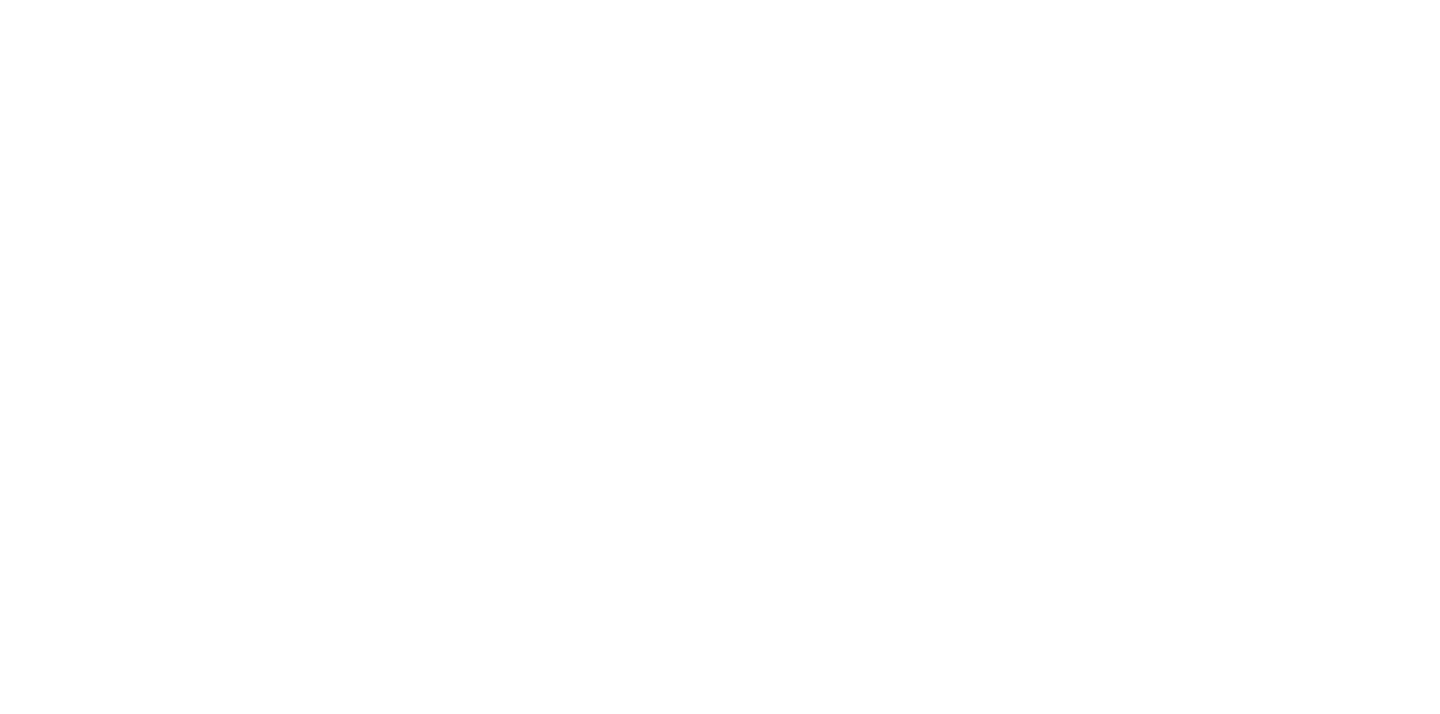 click at bounding box center (720, 0) 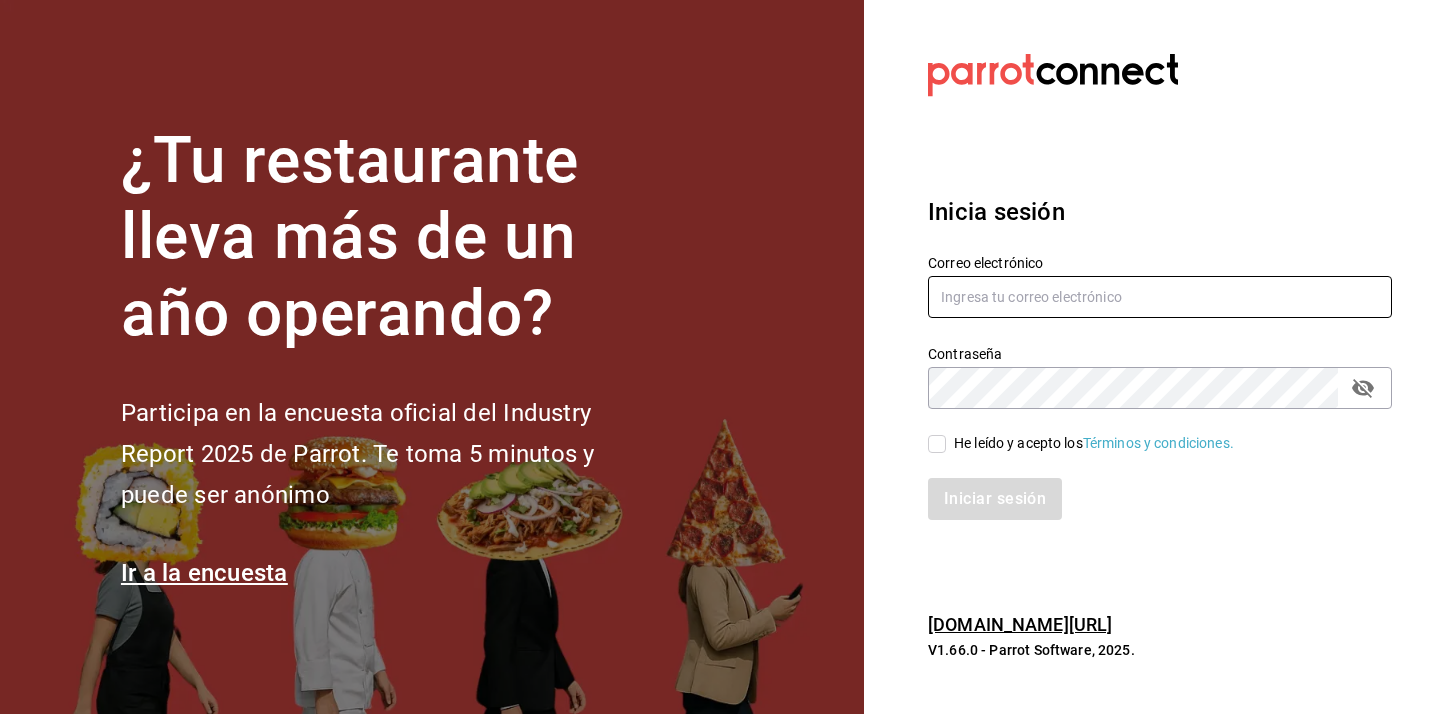 type on "dupont@debocaenboca.net" 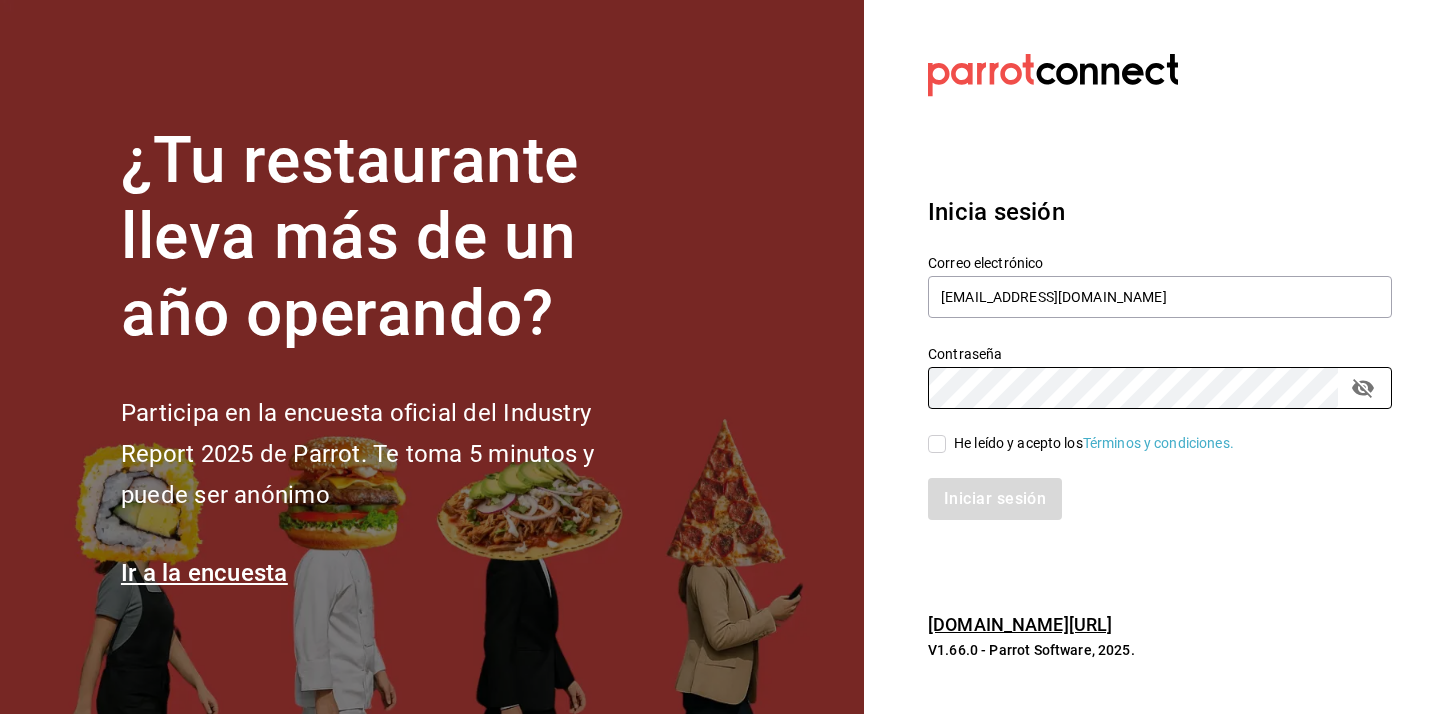 click on "He leído y acepto los  Términos y condiciones." at bounding box center (937, 444) 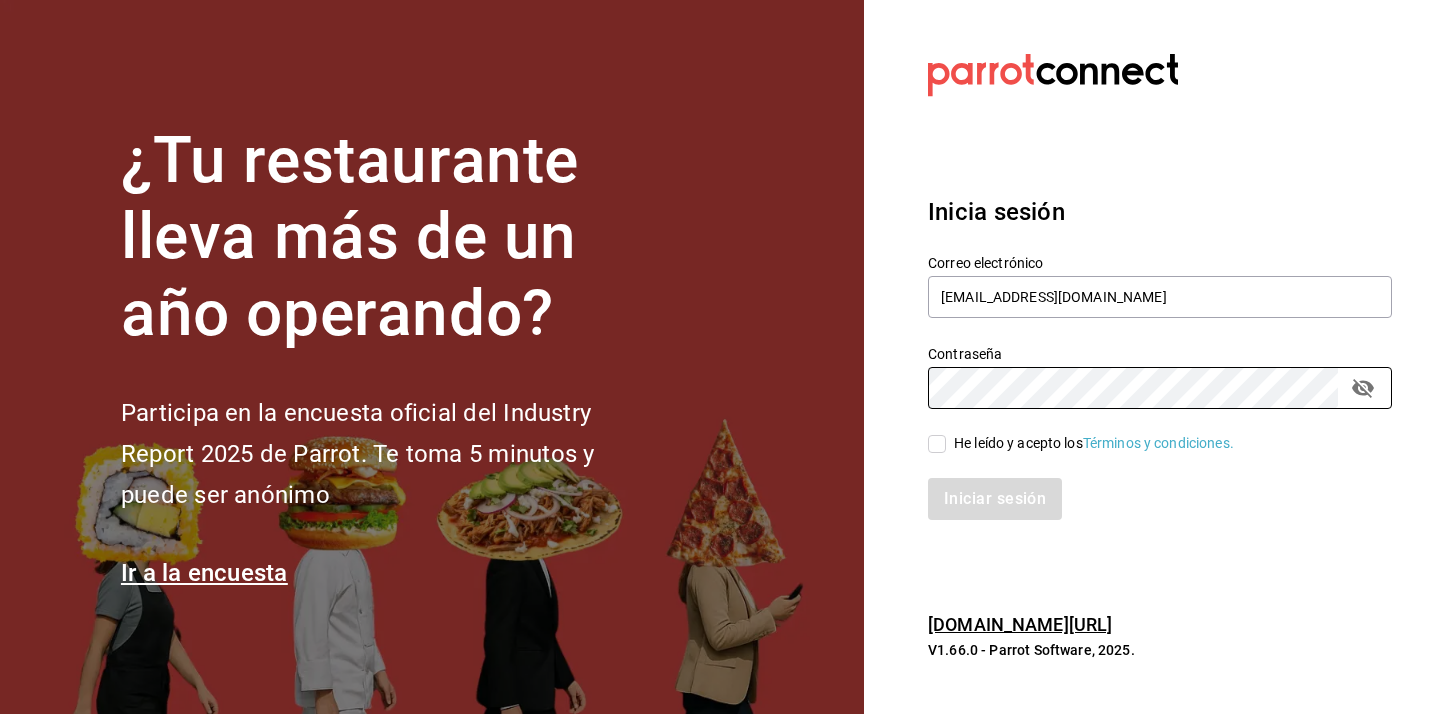 checkbox on "true" 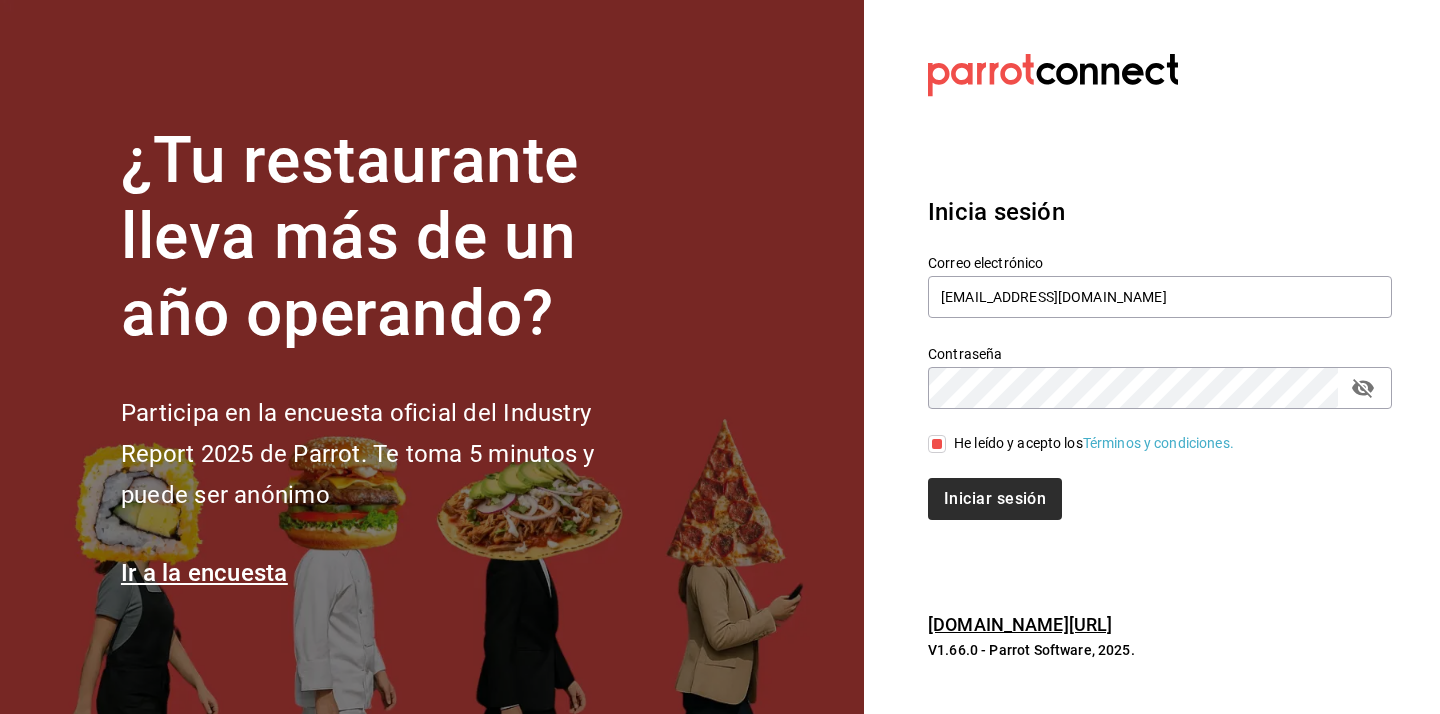 click on "Iniciar sesión" at bounding box center [995, 499] 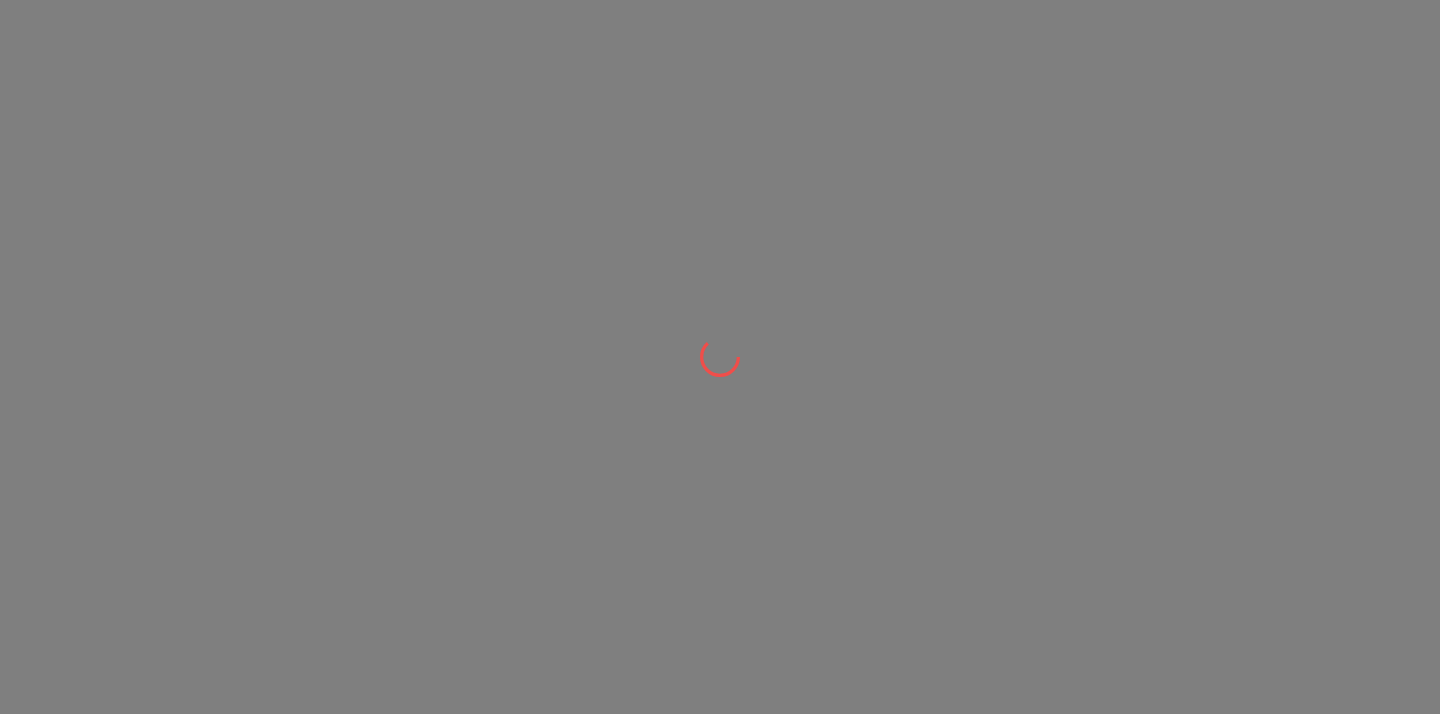 scroll, scrollTop: 0, scrollLeft: 0, axis: both 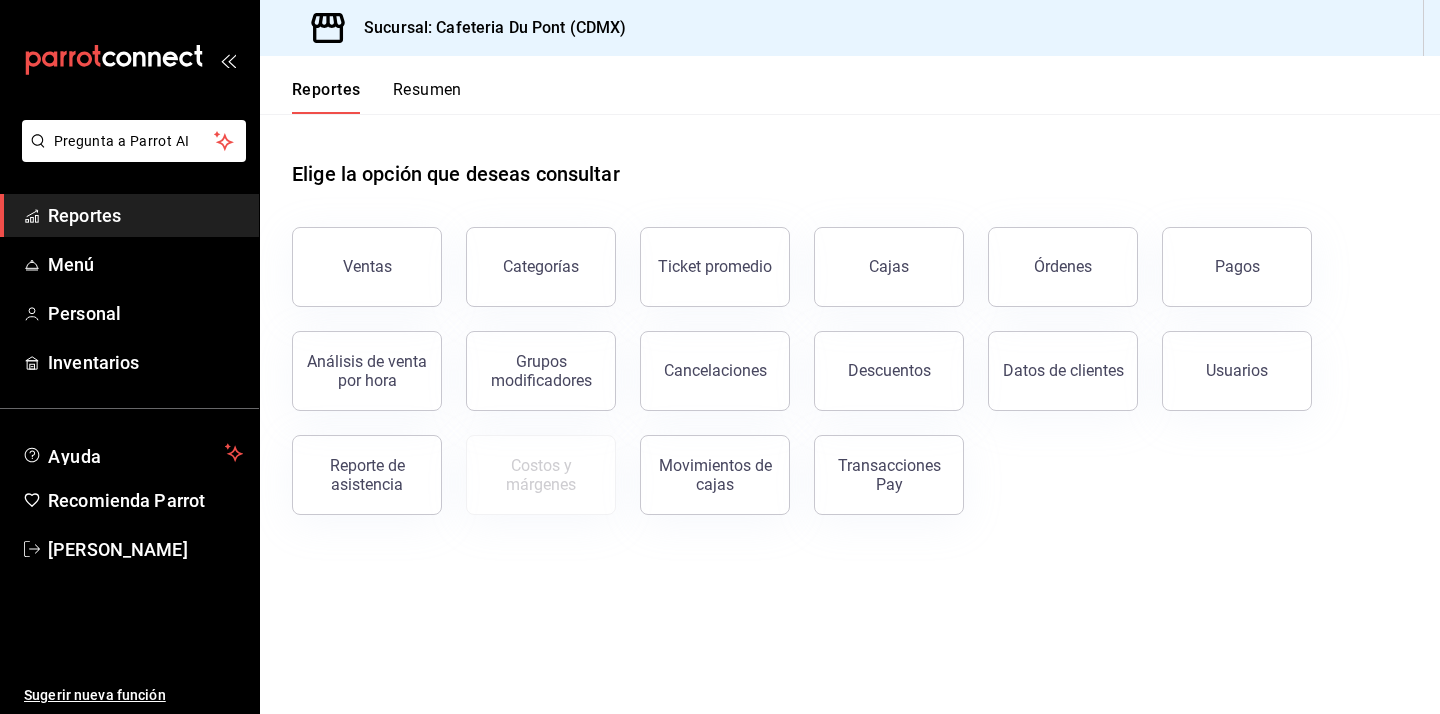 click on "Reportes Resumen" at bounding box center [850, 85] 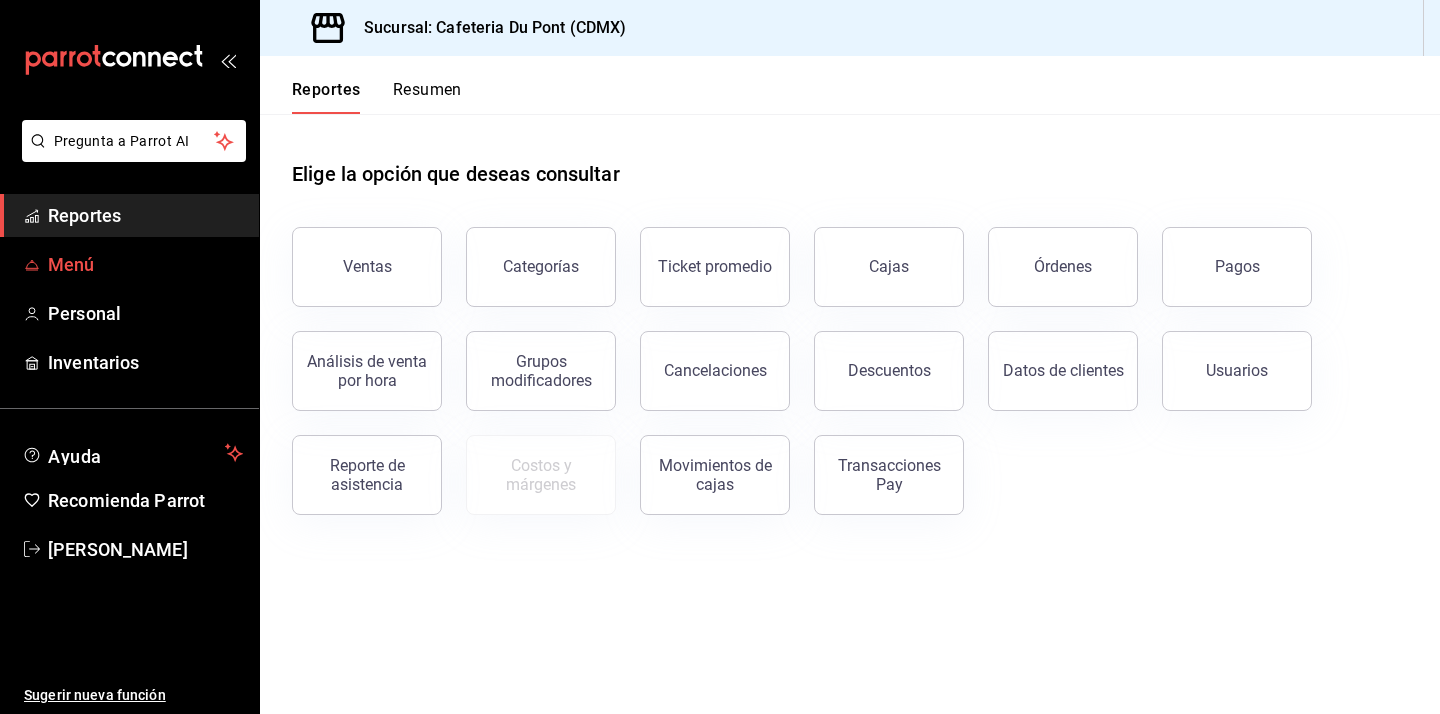 click on "Menú" at bounding box center [145, 264] 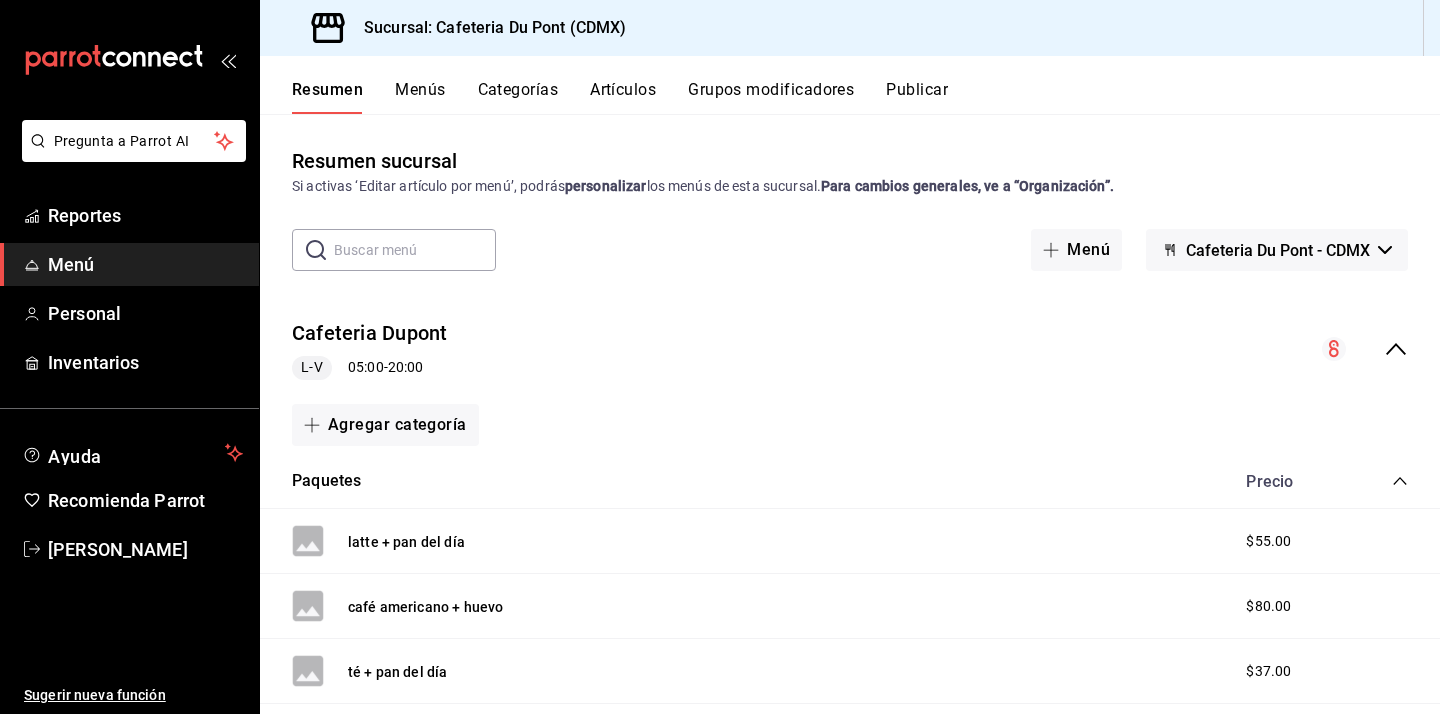 click on "Resumen Menús Categorías Artículos Grupos modificadores Publicar" at bounding box center [850, 85] 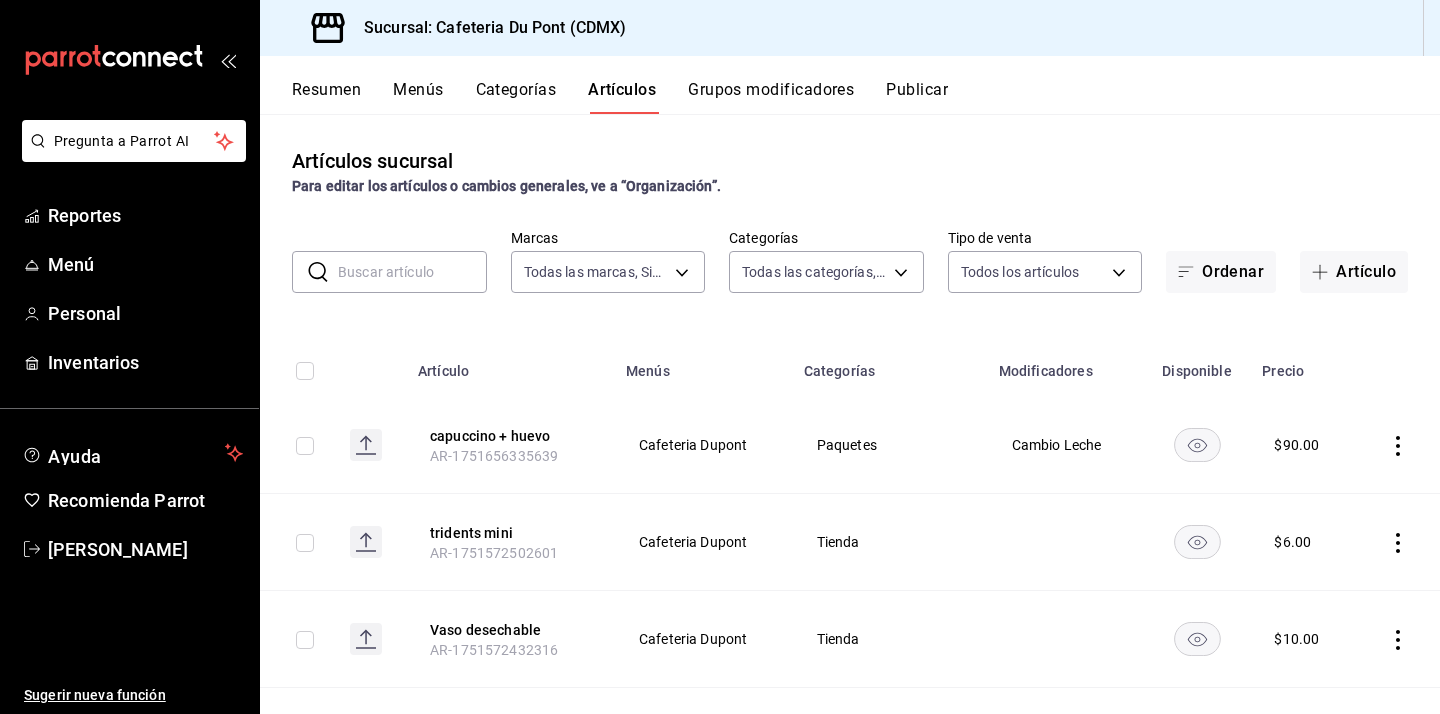 type on "03234600-dbf0-4e52-b833-2cd86aed28b4" 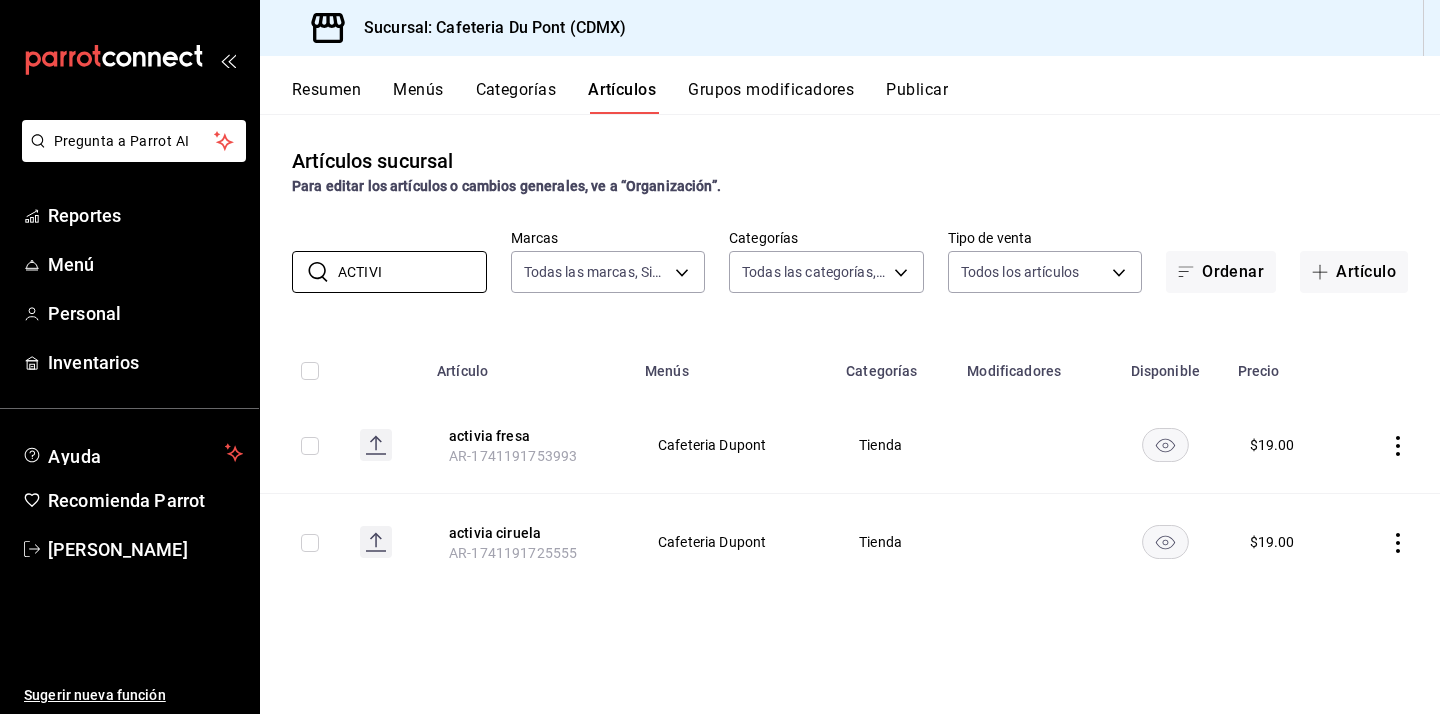 click at bounding box center [129, 60] 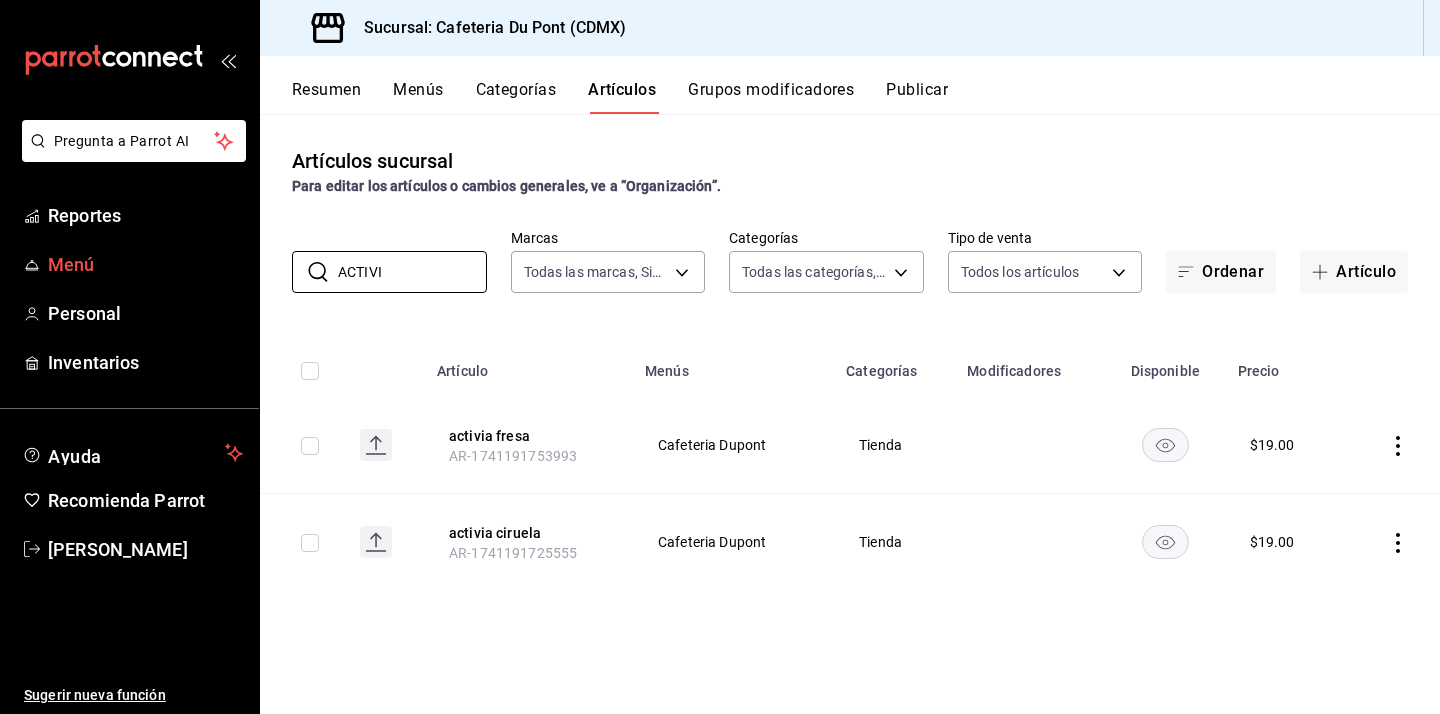 drag, startPoint x: 438, startPoint y: 268, endPoint x: 237, endPoint y: 268, distance: 201 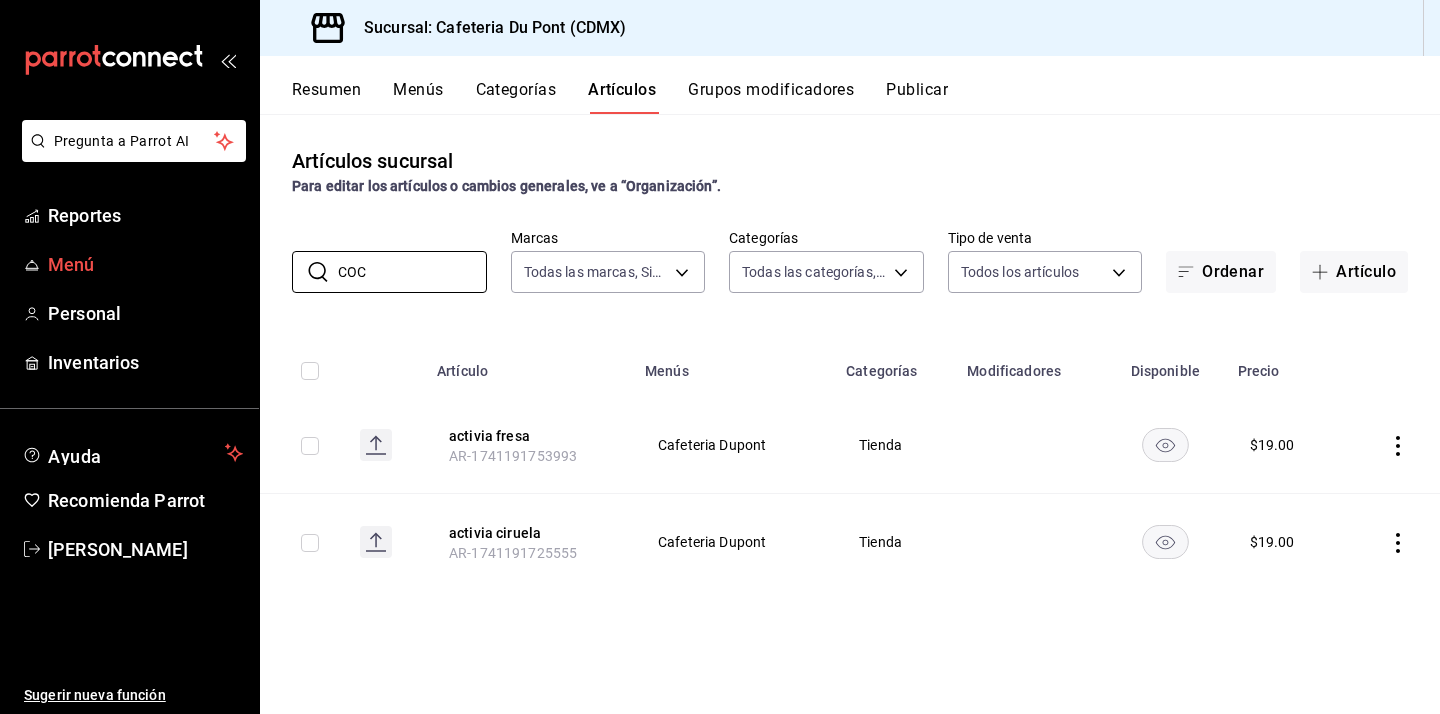 type on "COCO" 